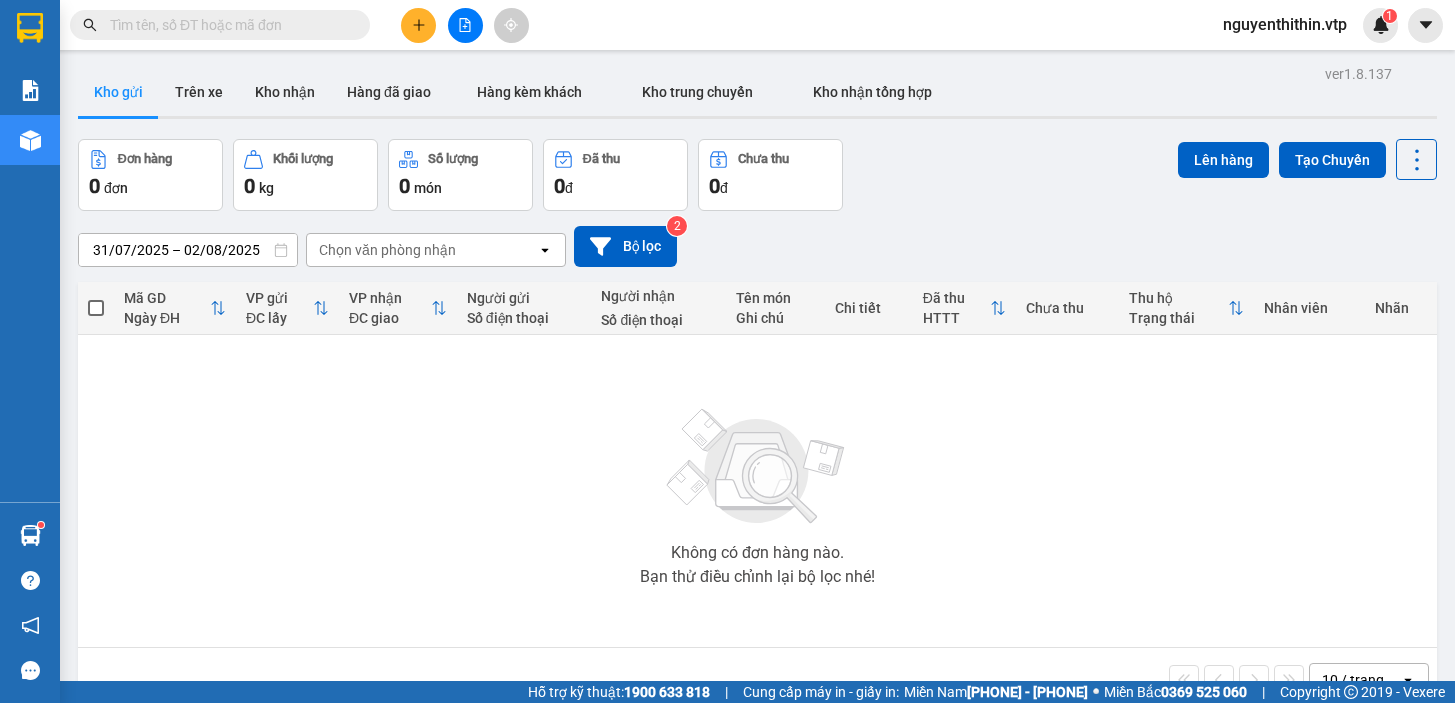 scroll, scrollTop: 0, scrollLeft: 0, axis: both 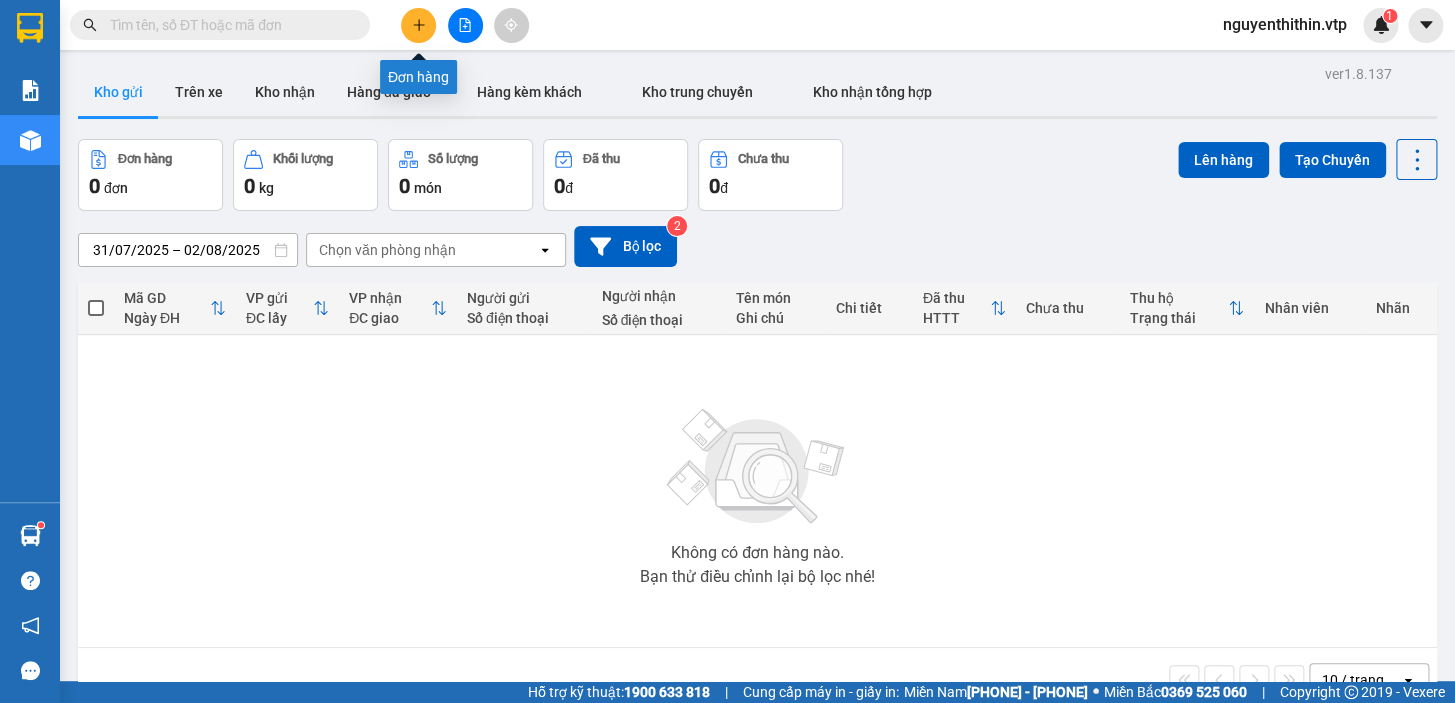 click 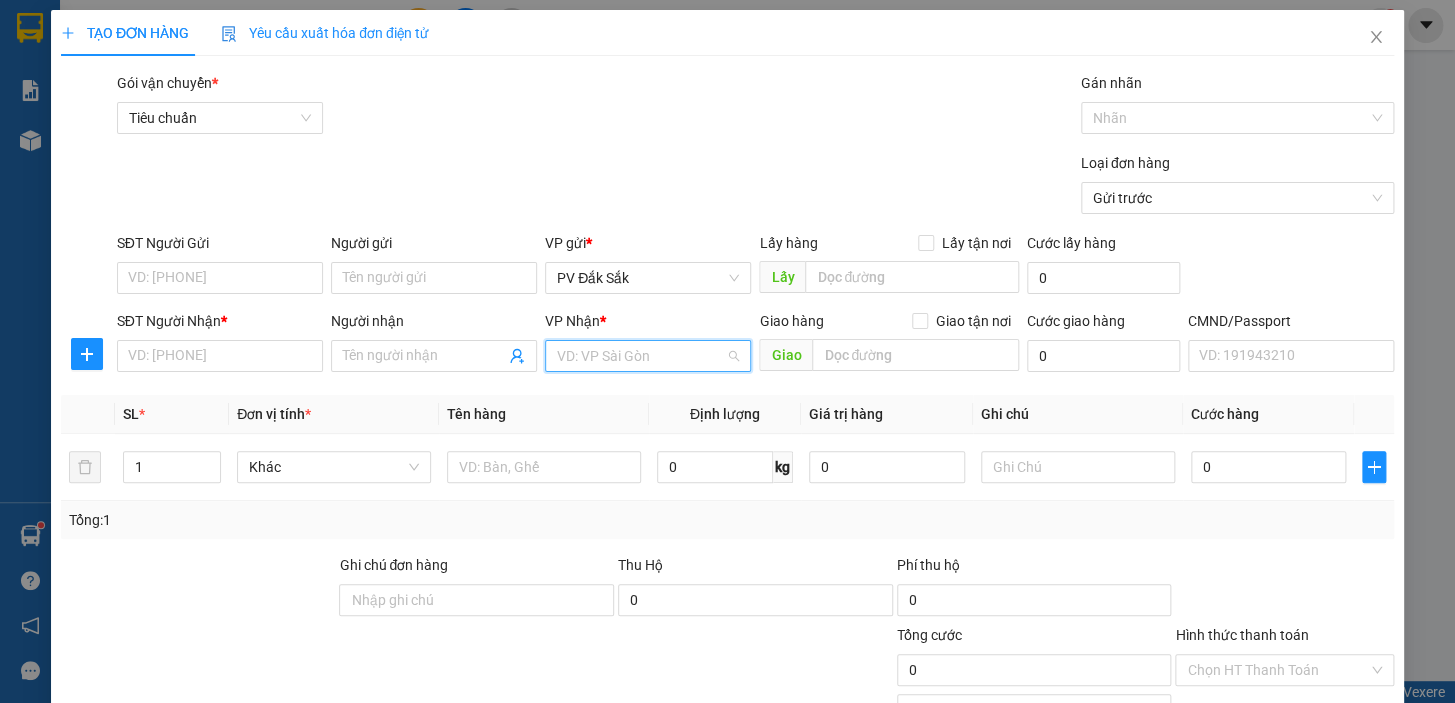 click at bounding box center (641, 356) 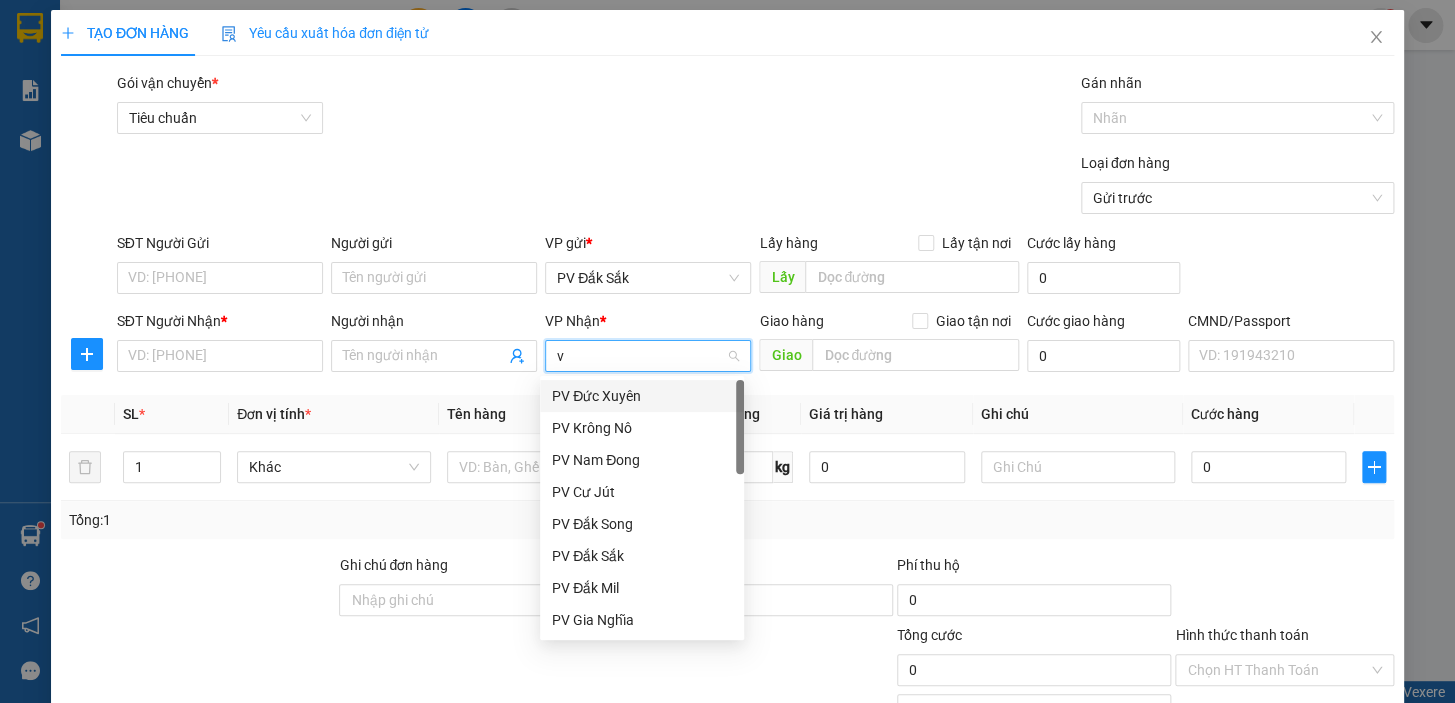 type on "vp" 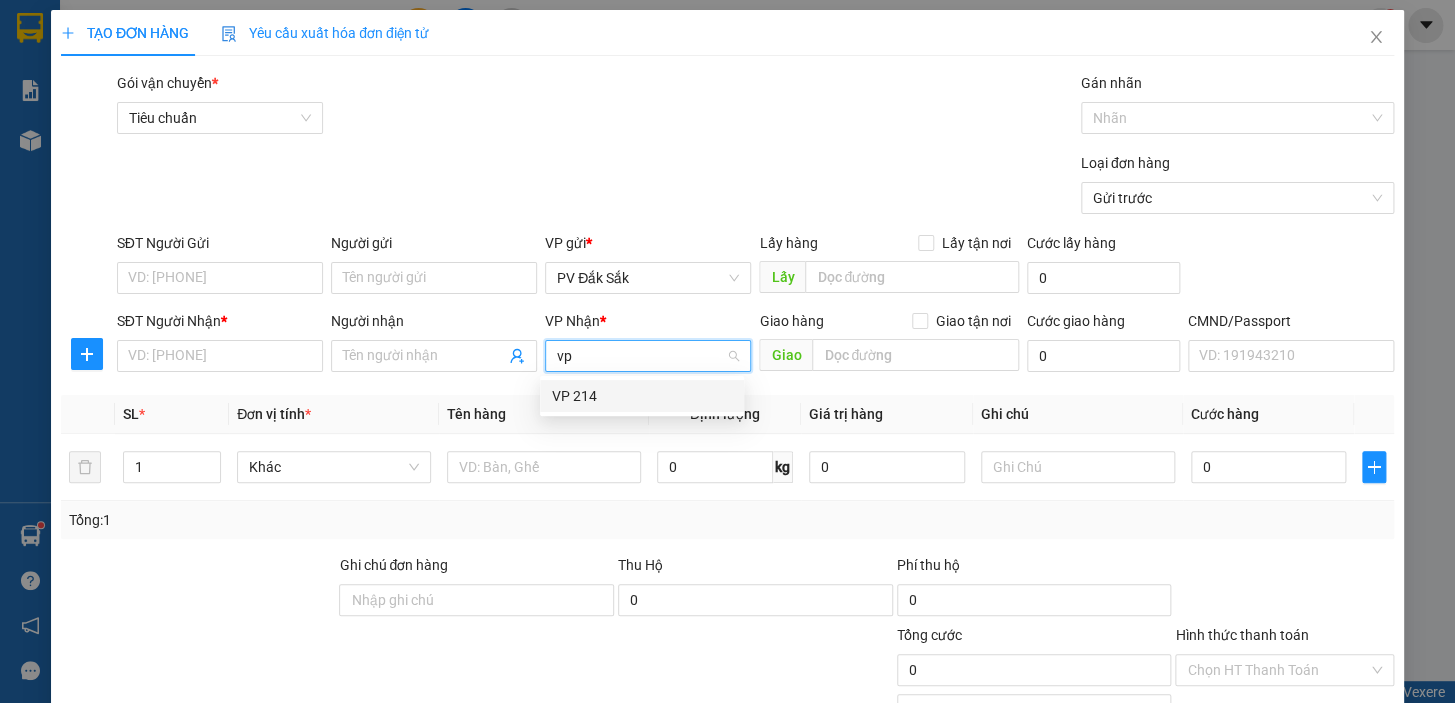 click on "VP 214" at bounding box center [642, 396] 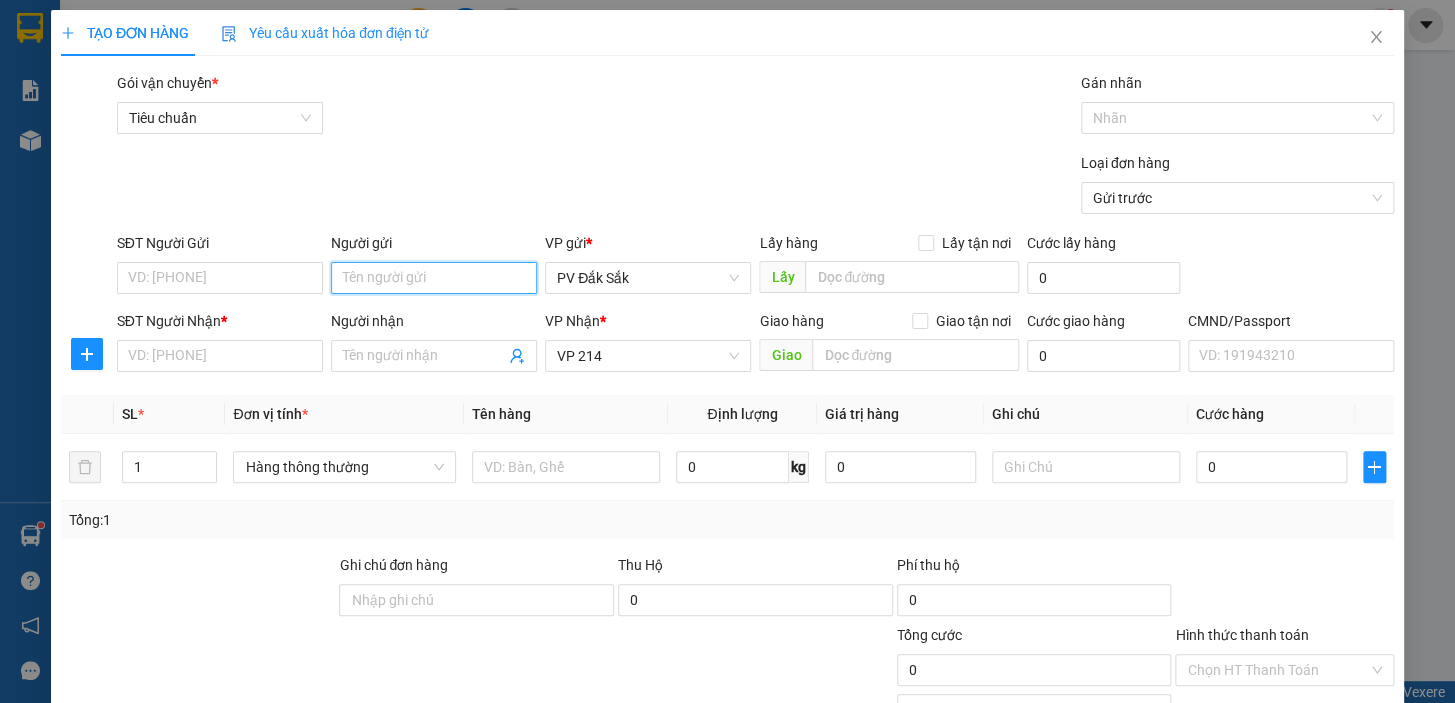 click on "Người gửi" at bounding box center [434, 278] 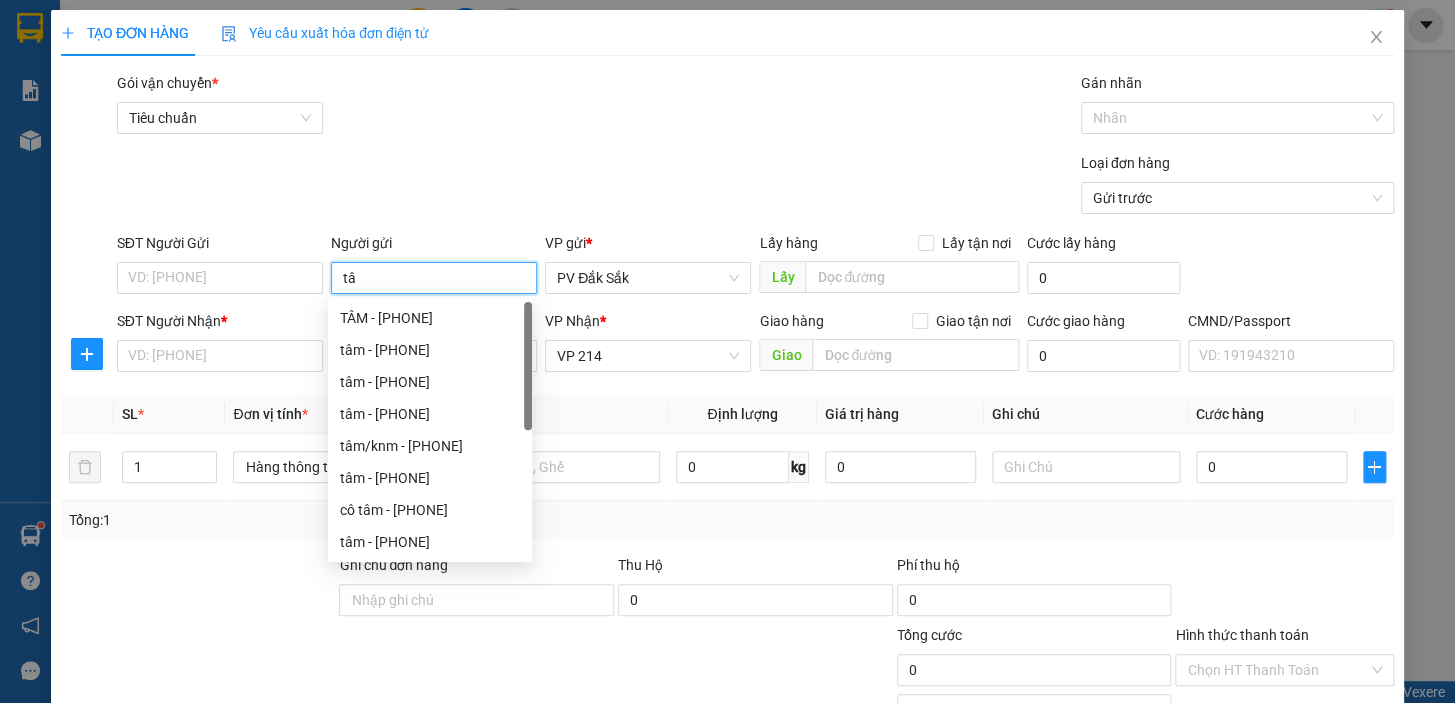 type on "t" 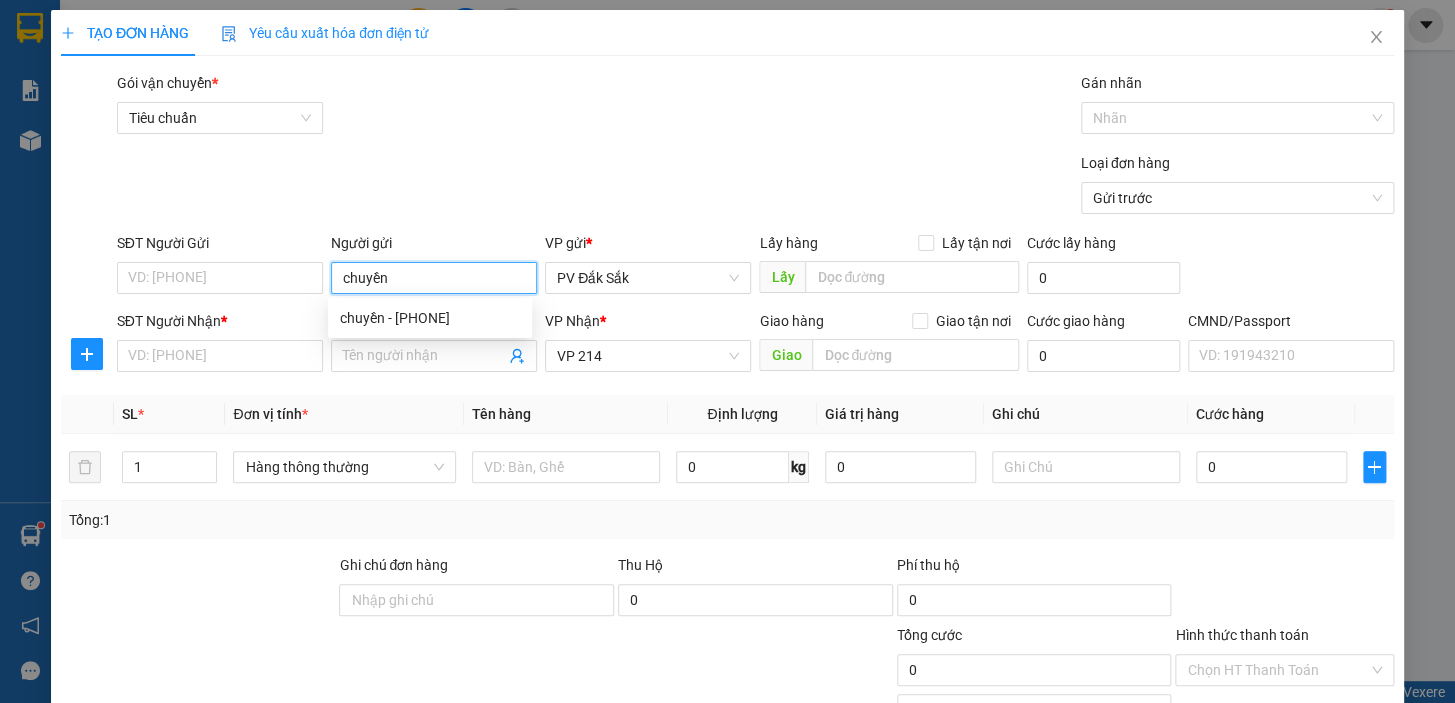 click on "chuyền" at bounding box center [434, 278] 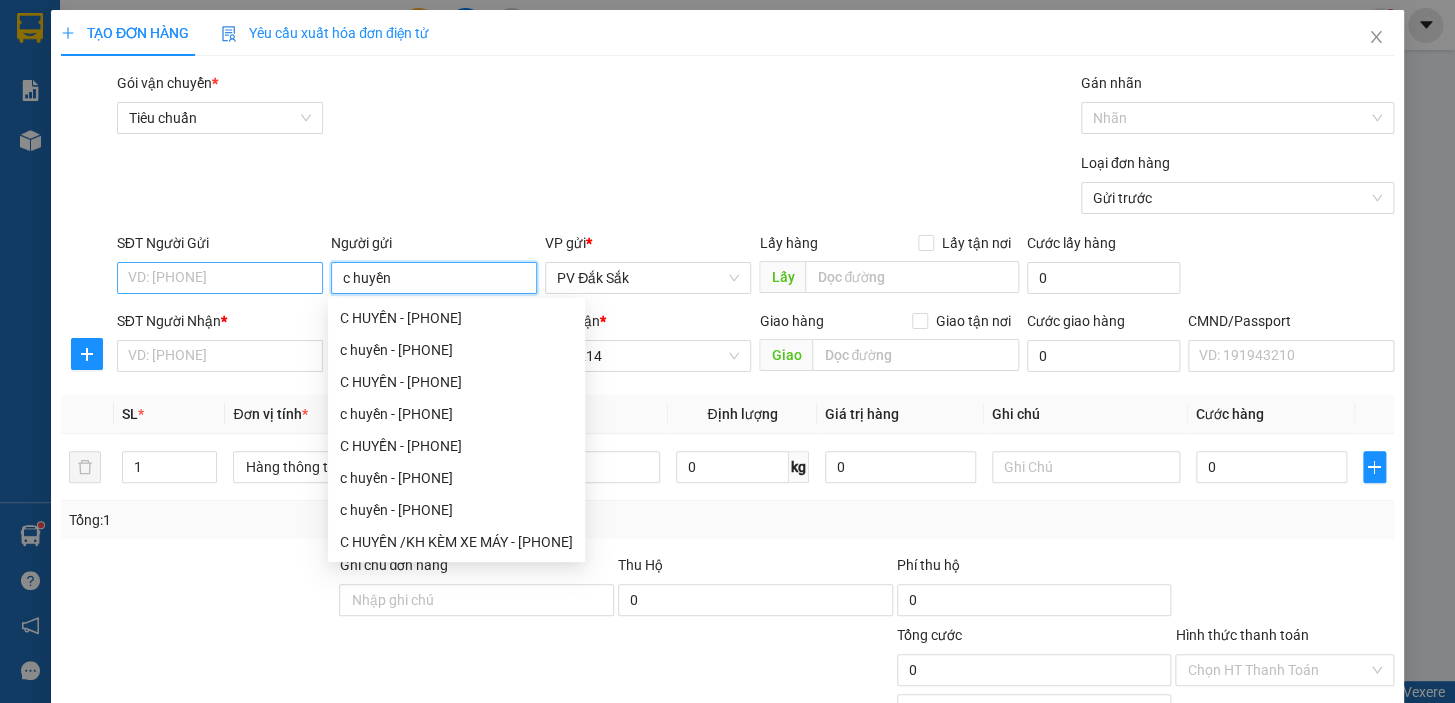 type on "c huyền" 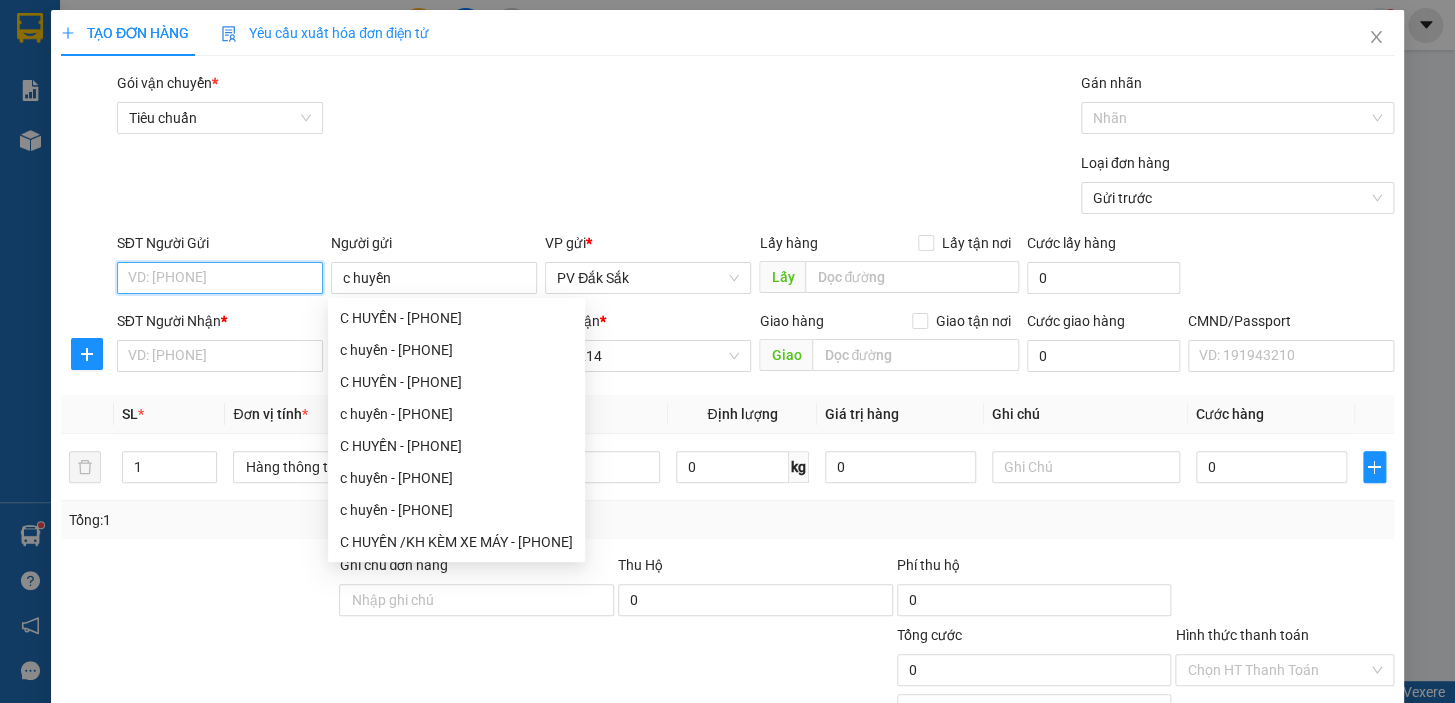 click on "SĐT Người Gửi" at bounding box center (220, 278) 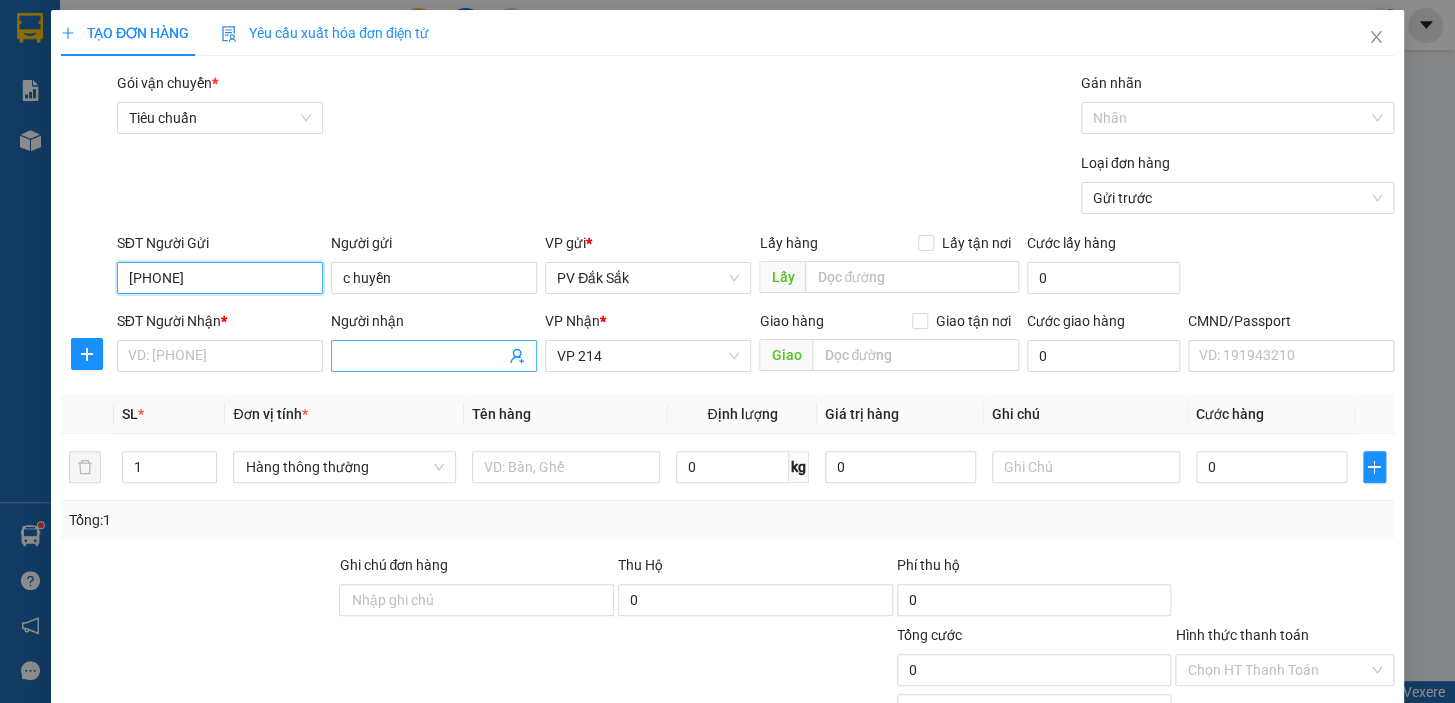 type on "[PHONE]" 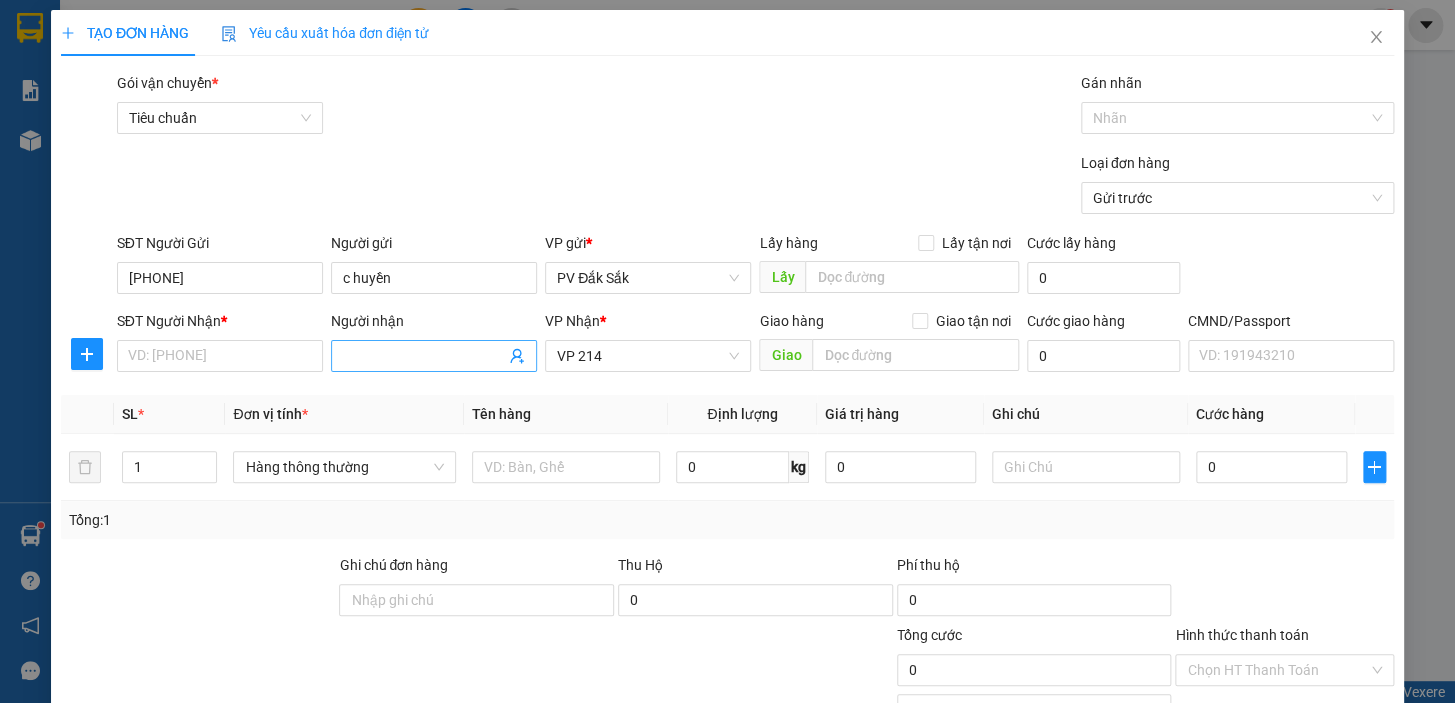 click at bounding box center (434, 356) 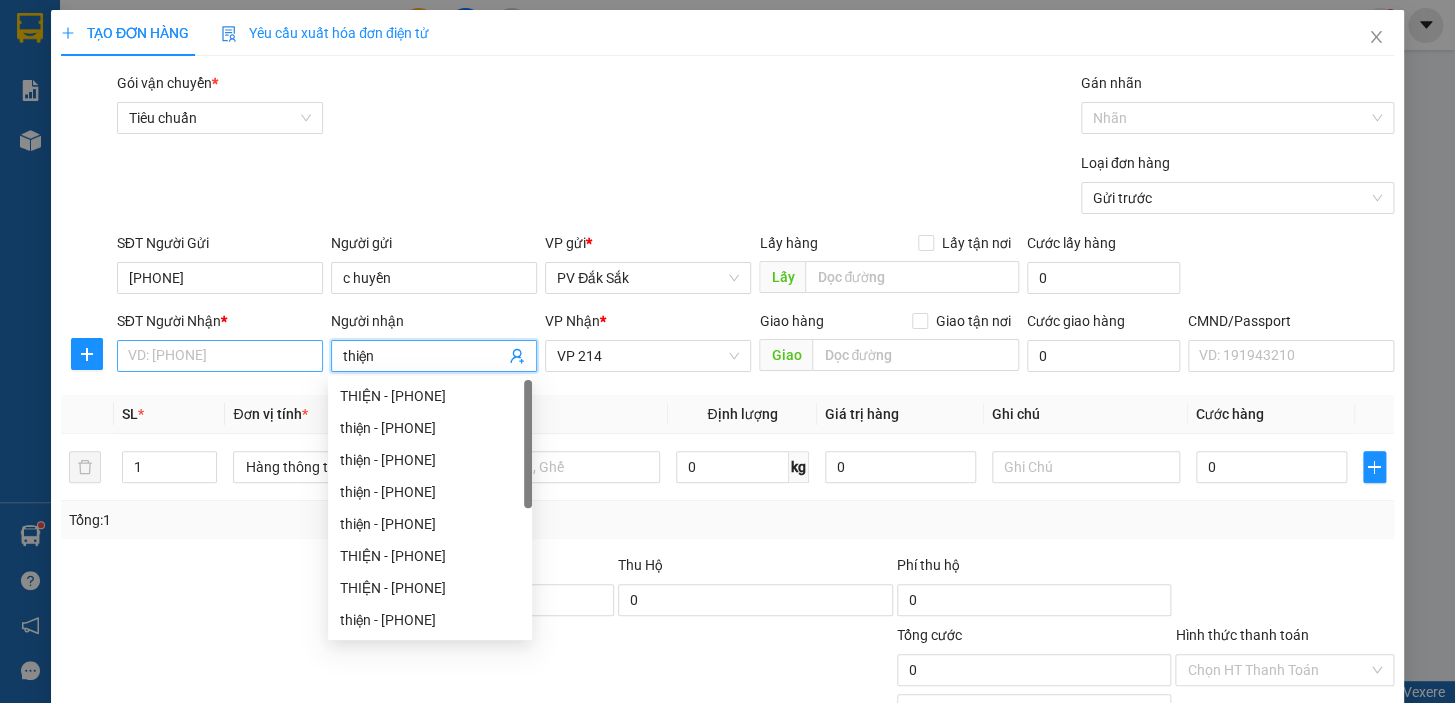 type on "thiện" 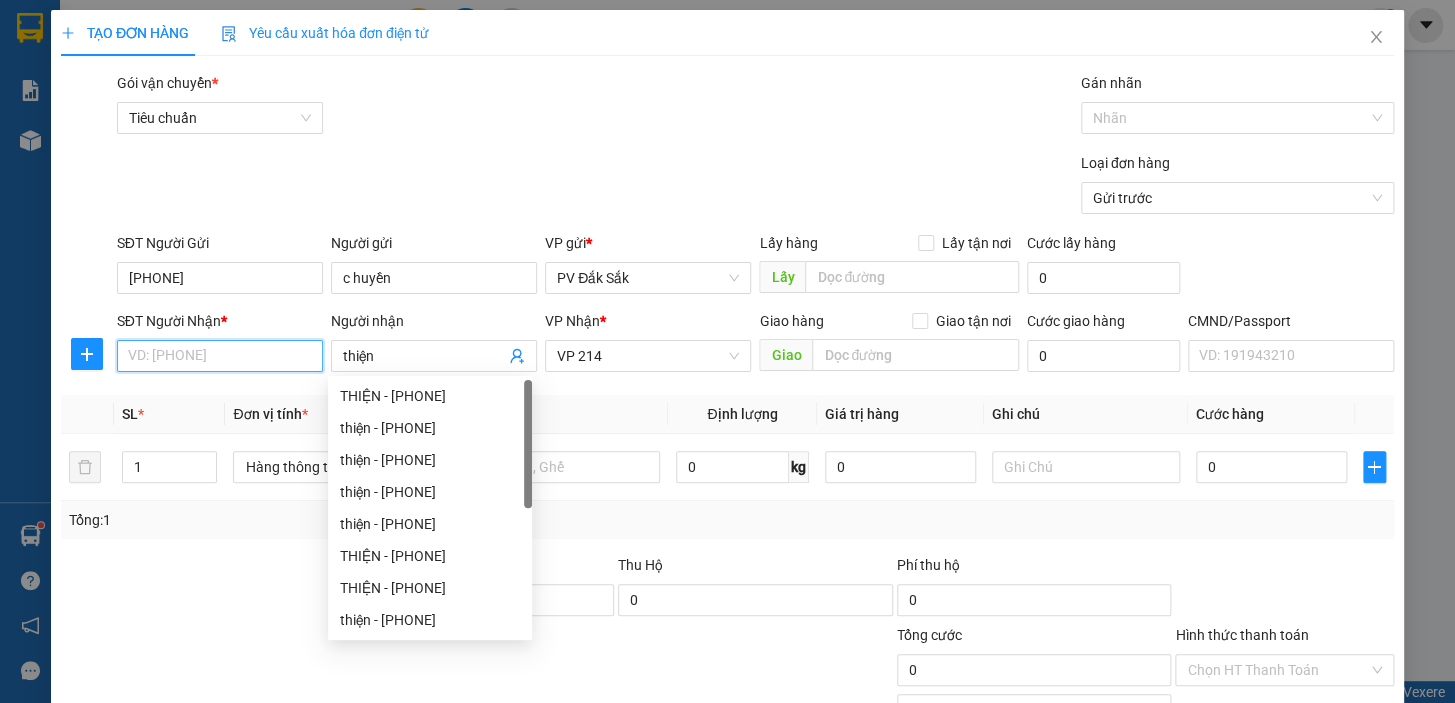 click on "SĐT Người Nhận  *" at bounding box center [220, 356] 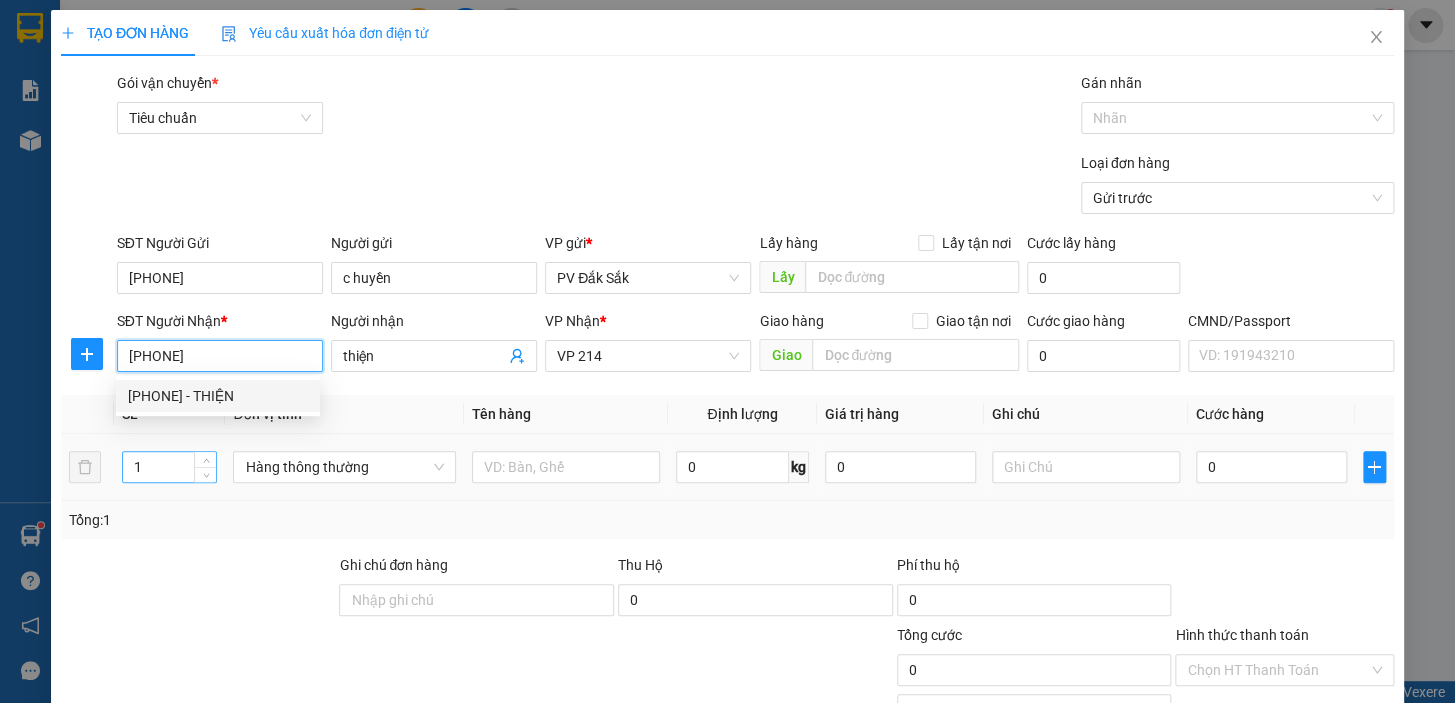 type on "[PHONE]" 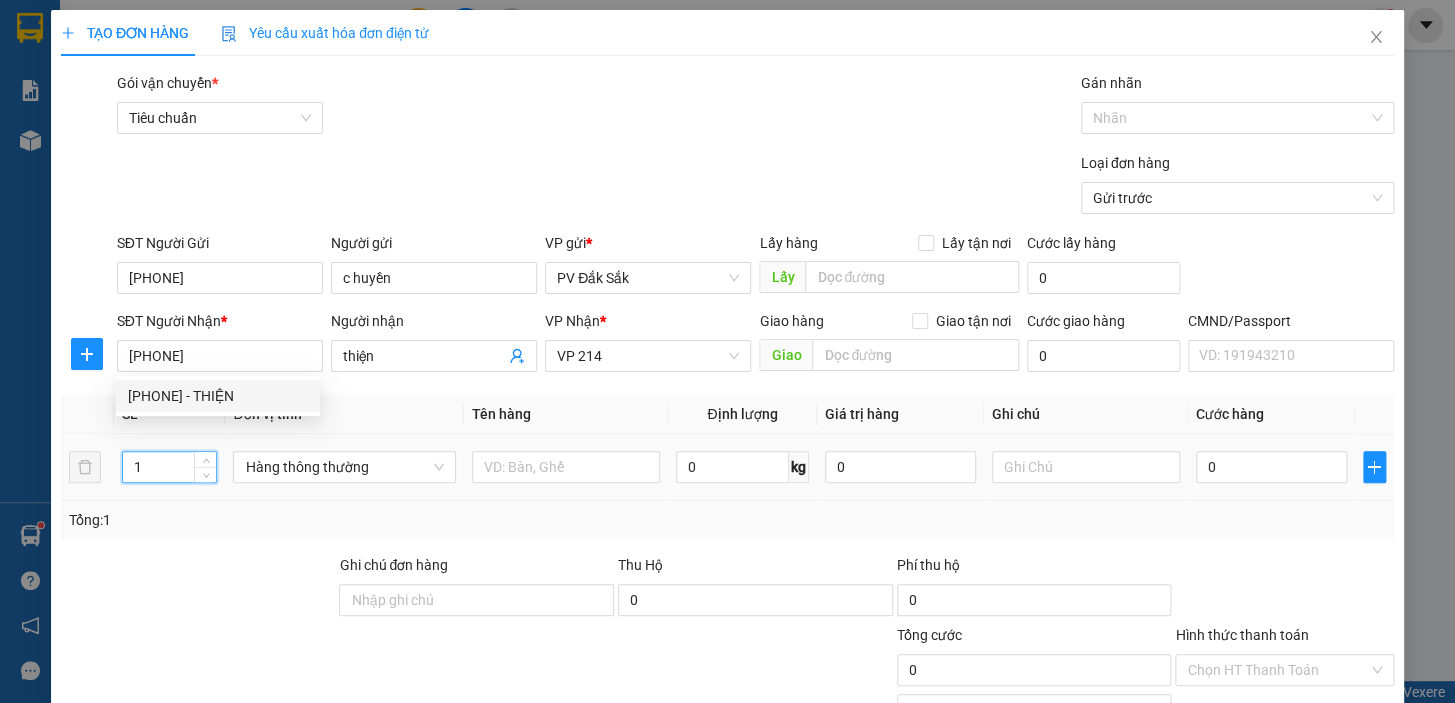 click on "1" at bounding box center (169, 467) 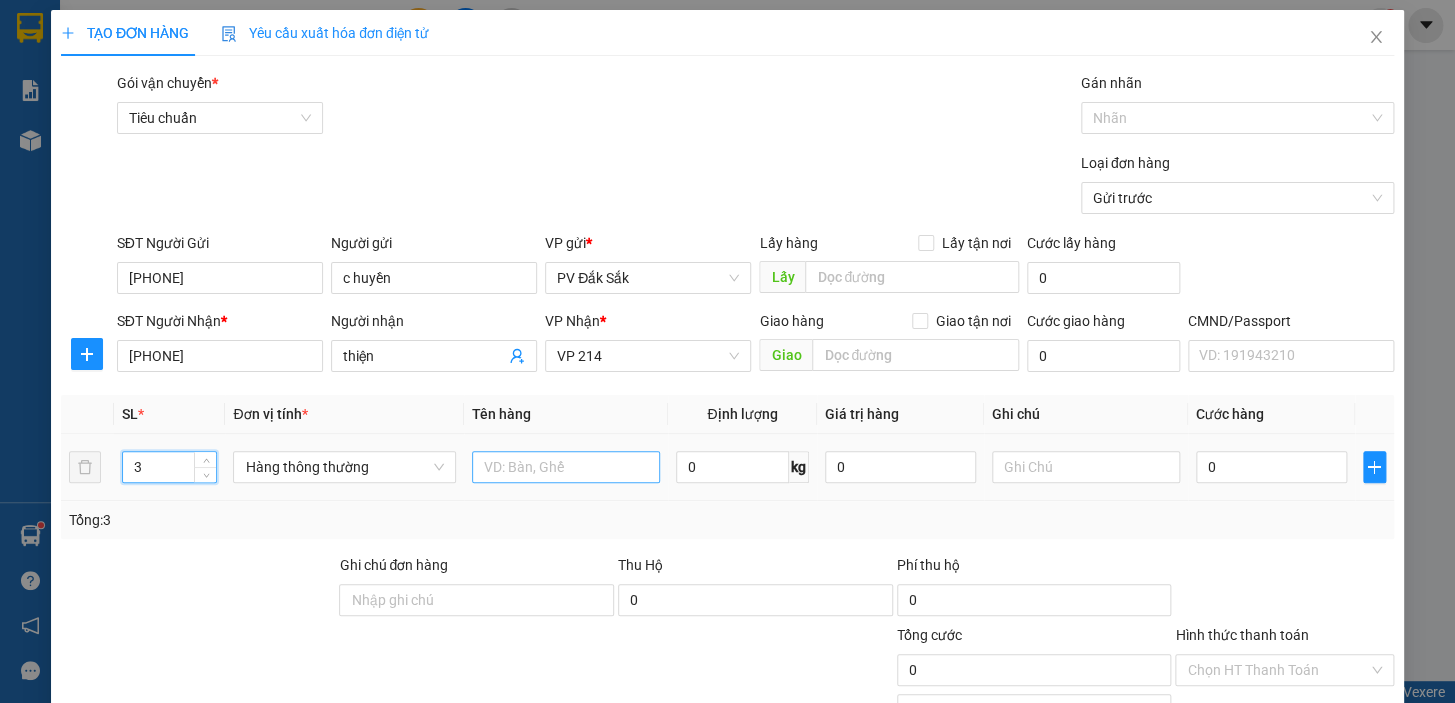 type on "3" 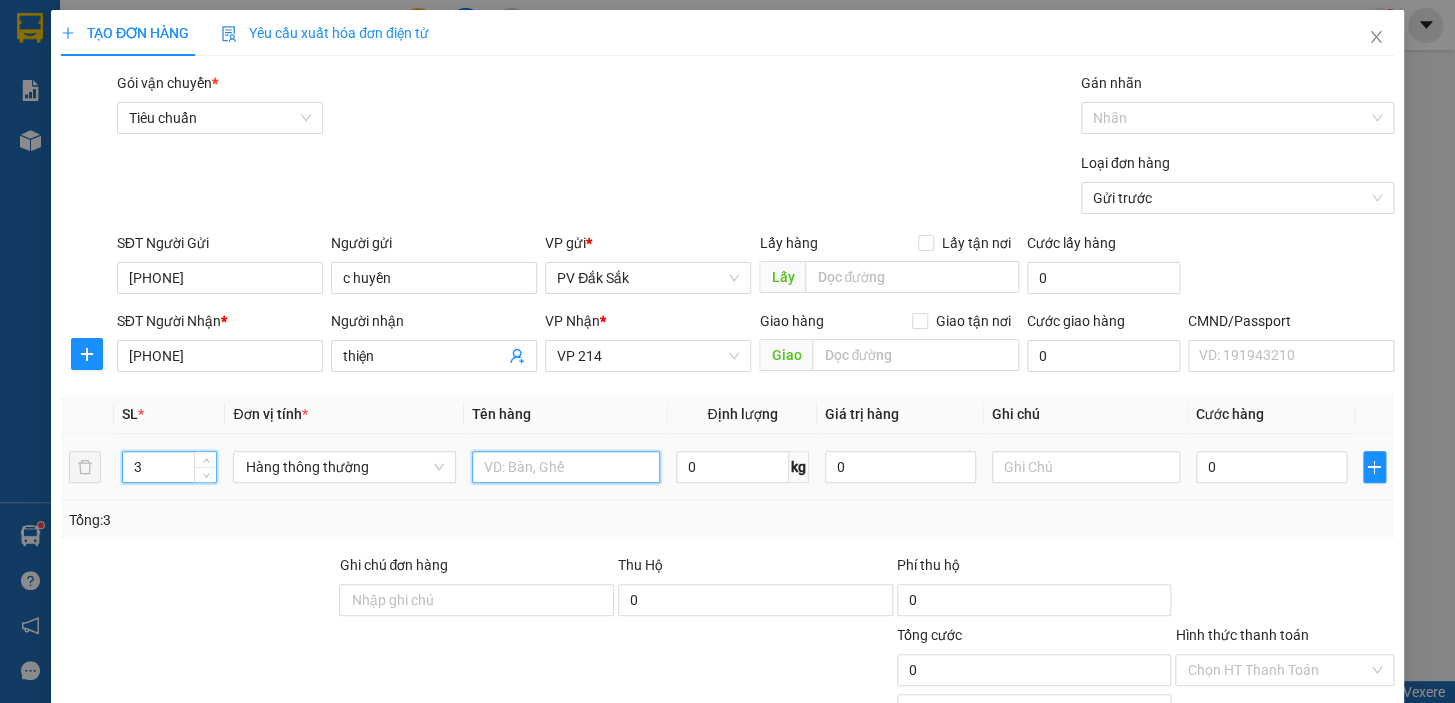 click at bounding box center [566, 467] 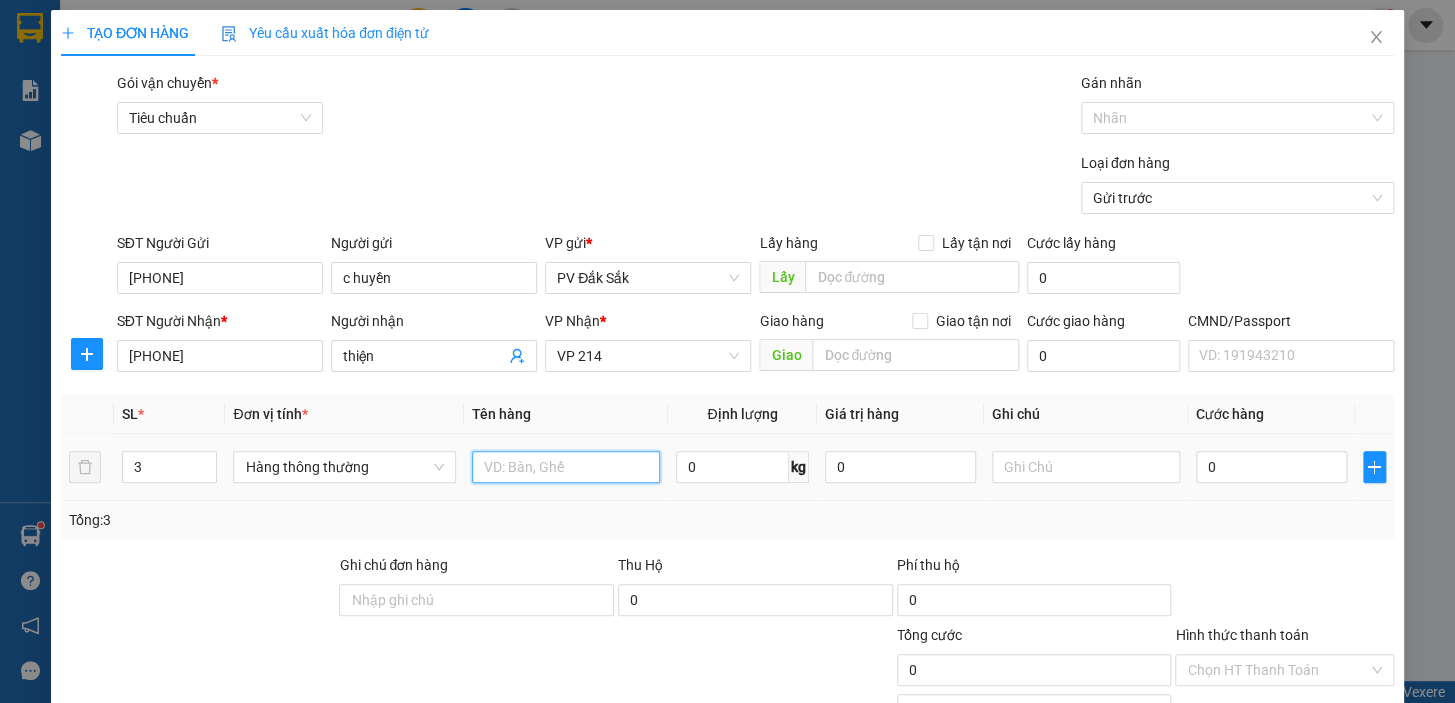 type on "d" 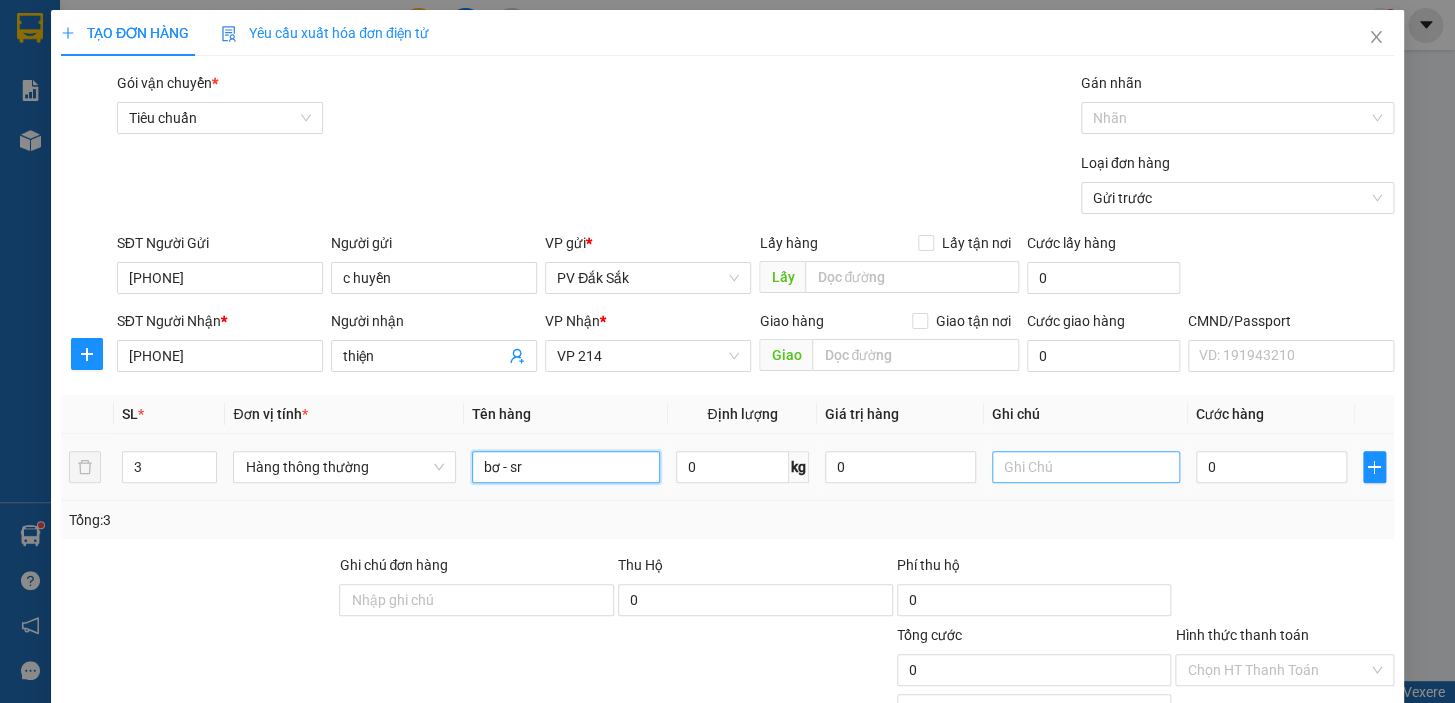 type on "bơ - sr" 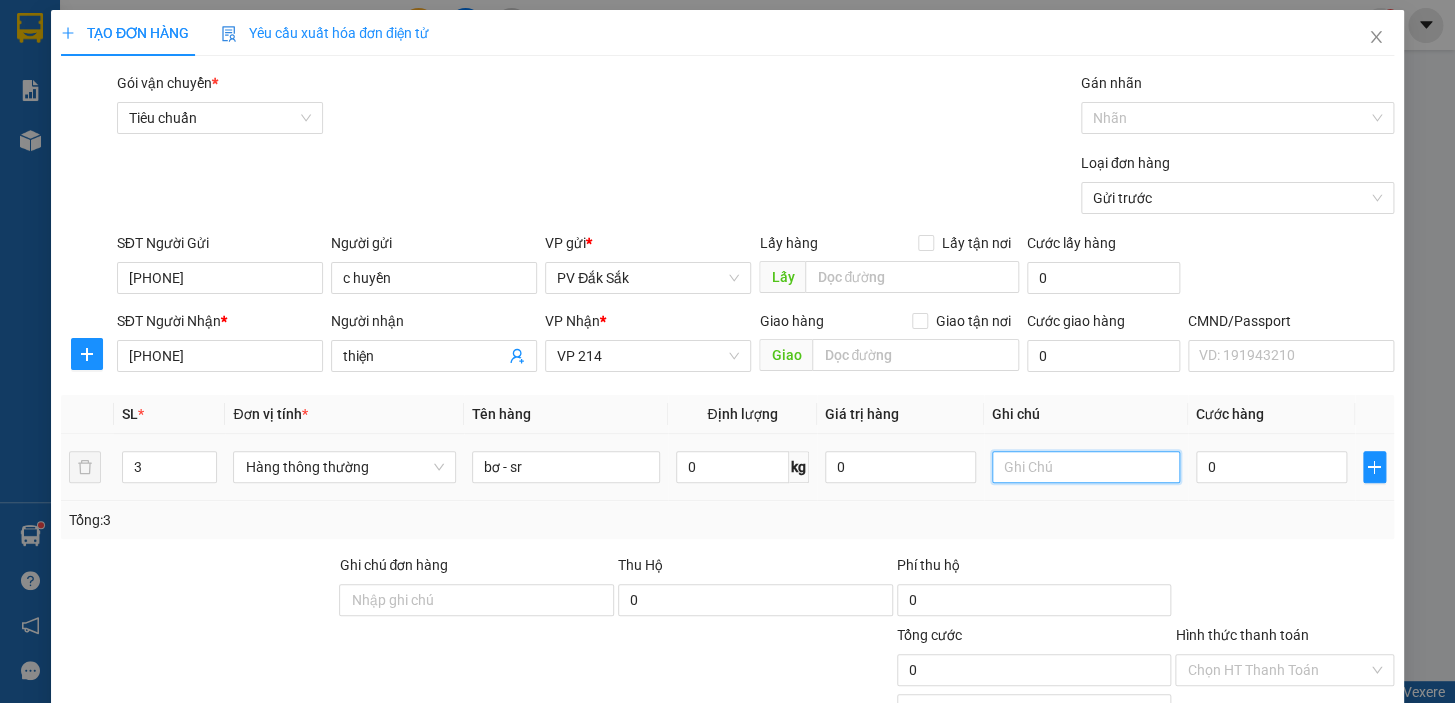 click at bounding box center [1086, 467] 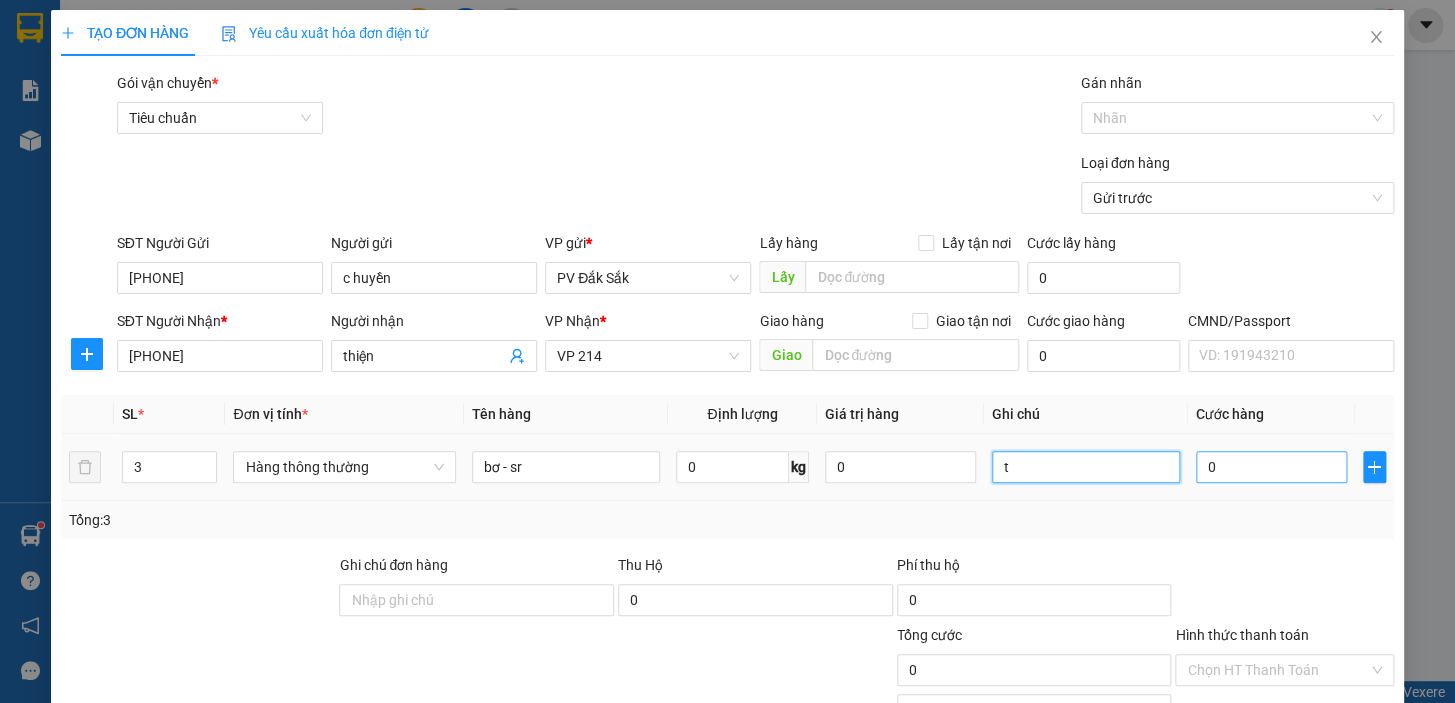 type on "t" 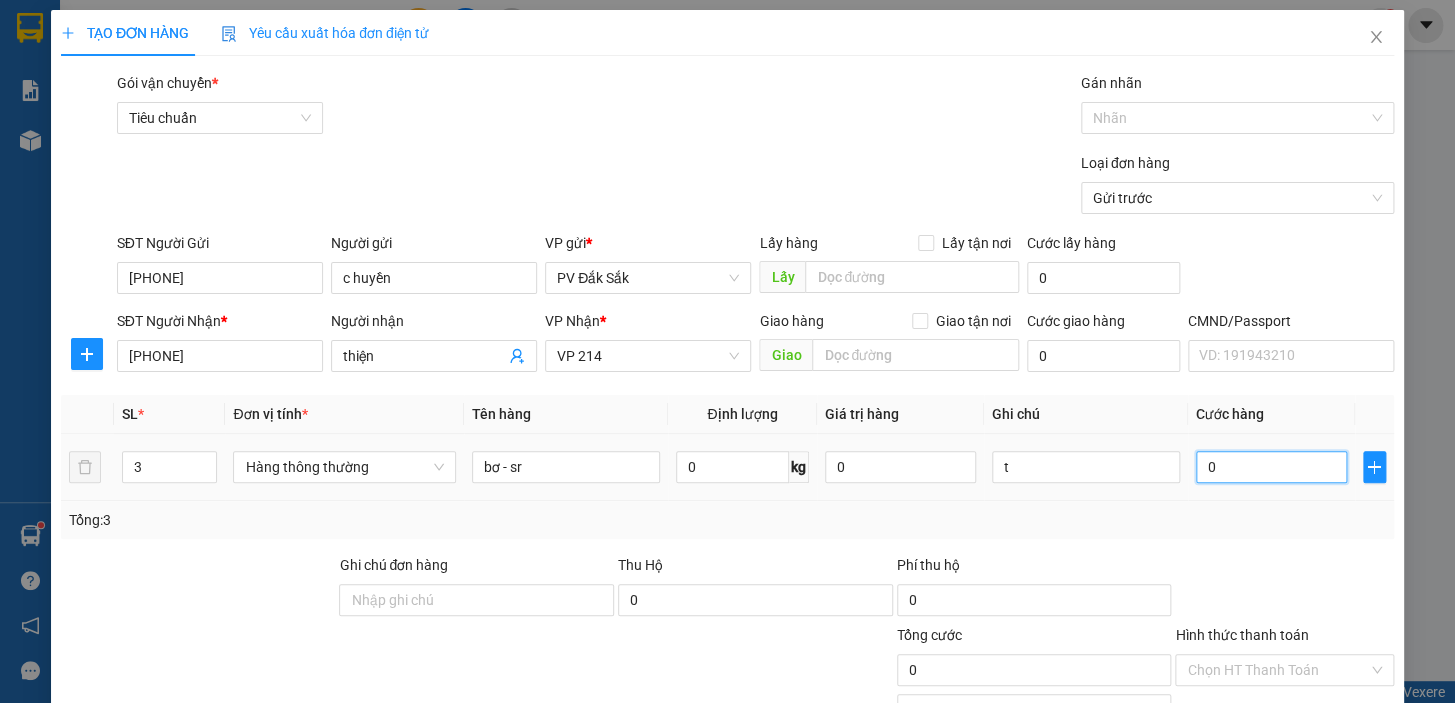 click on "0" at bounding box center [1271, 467] 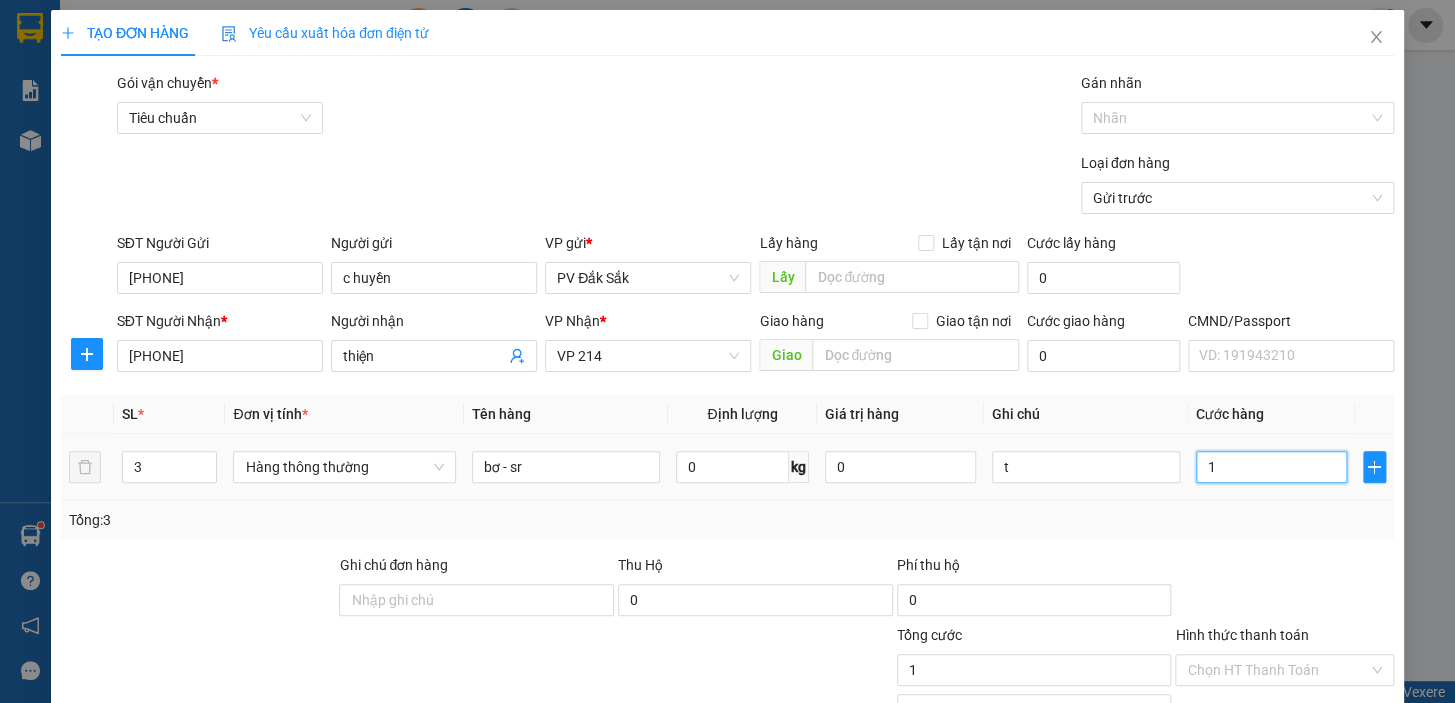 type on "14" 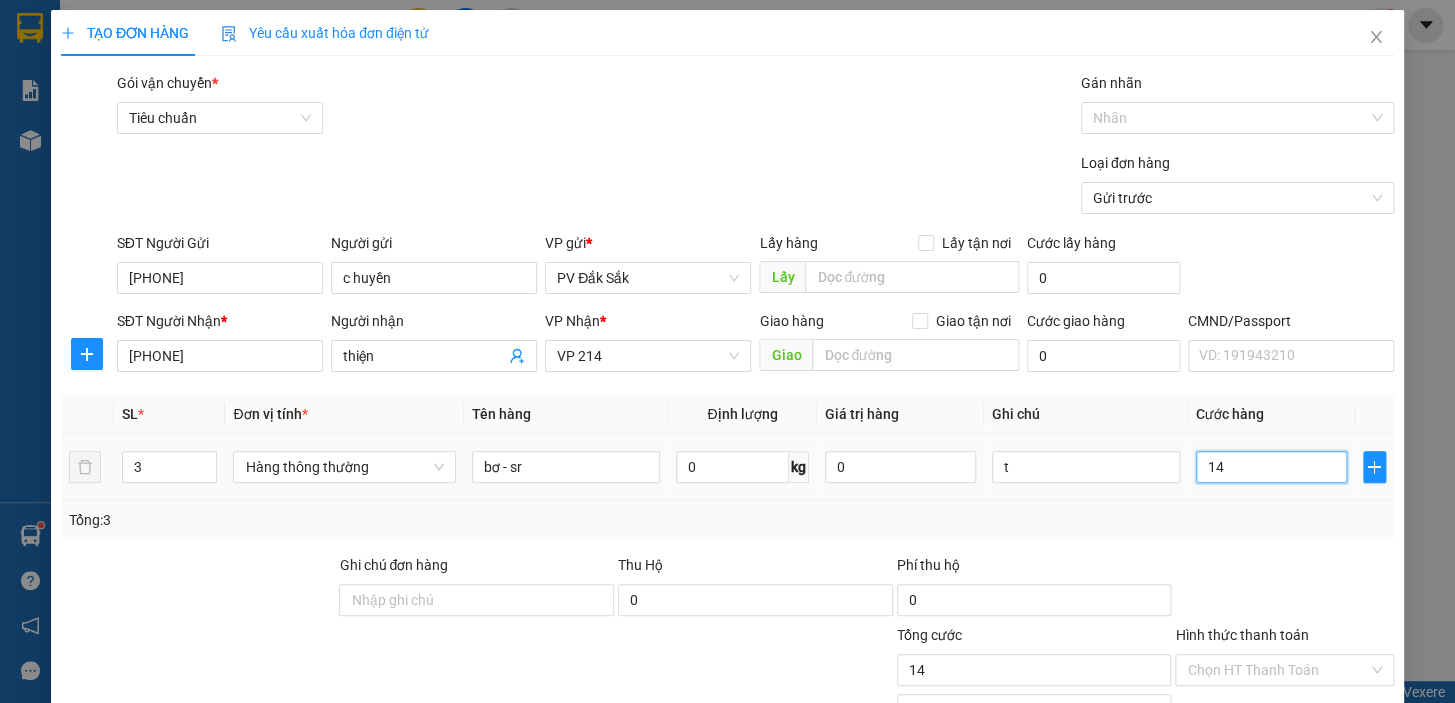 type on "140" 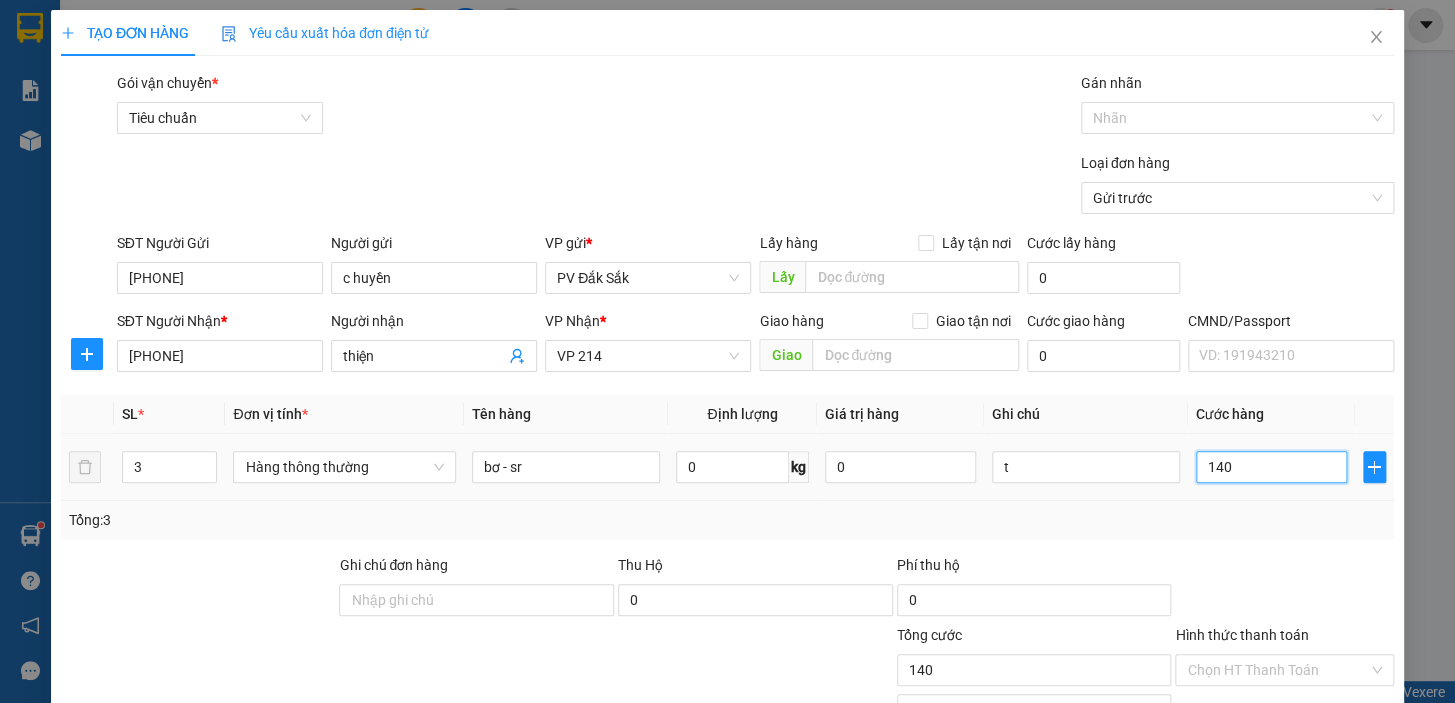 type on "1.400" 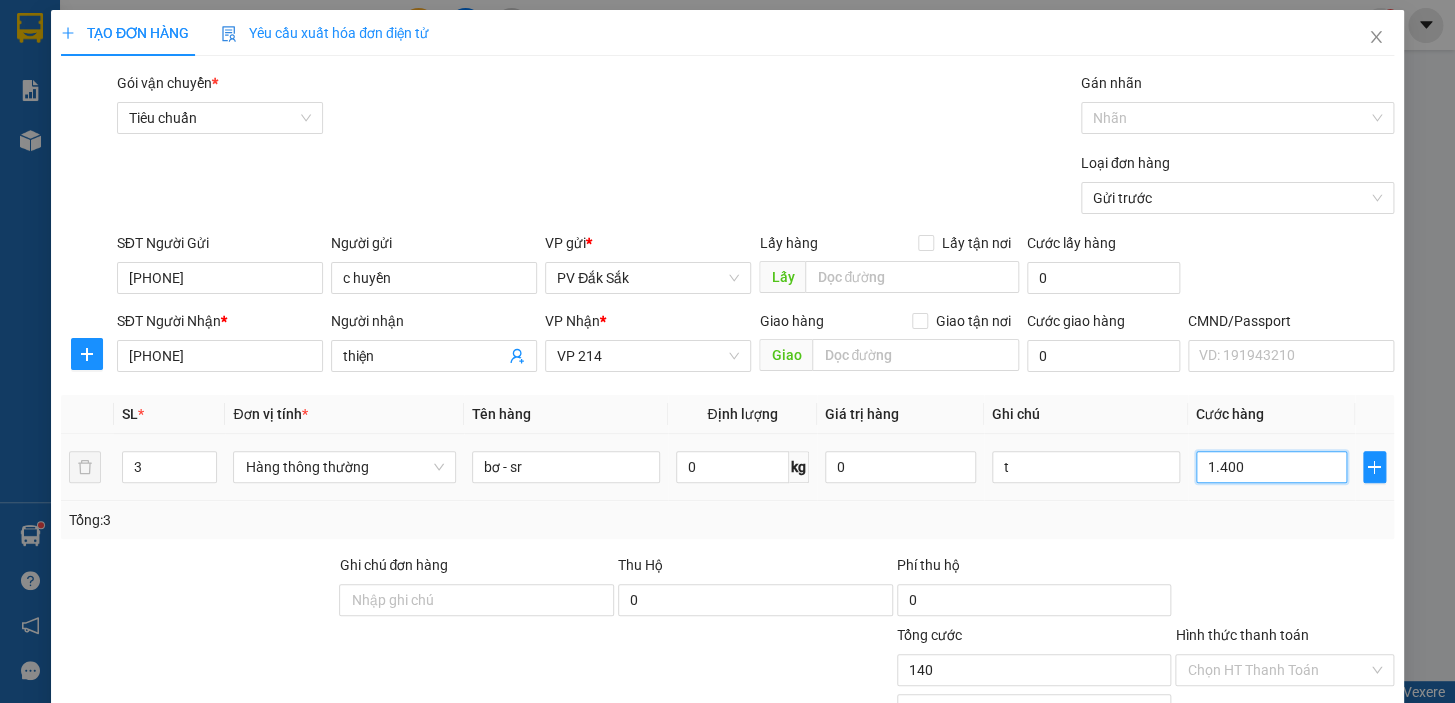 type on "1.400" 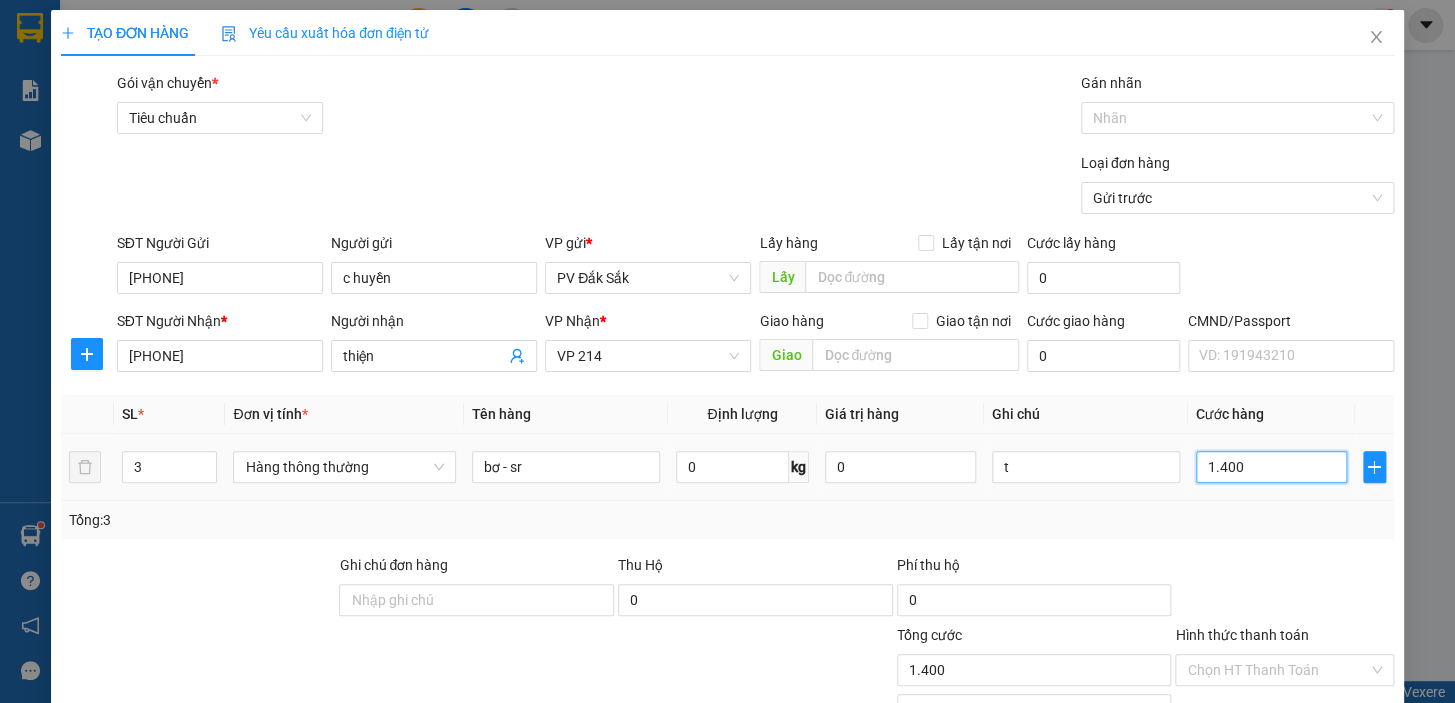 type on "14.000" 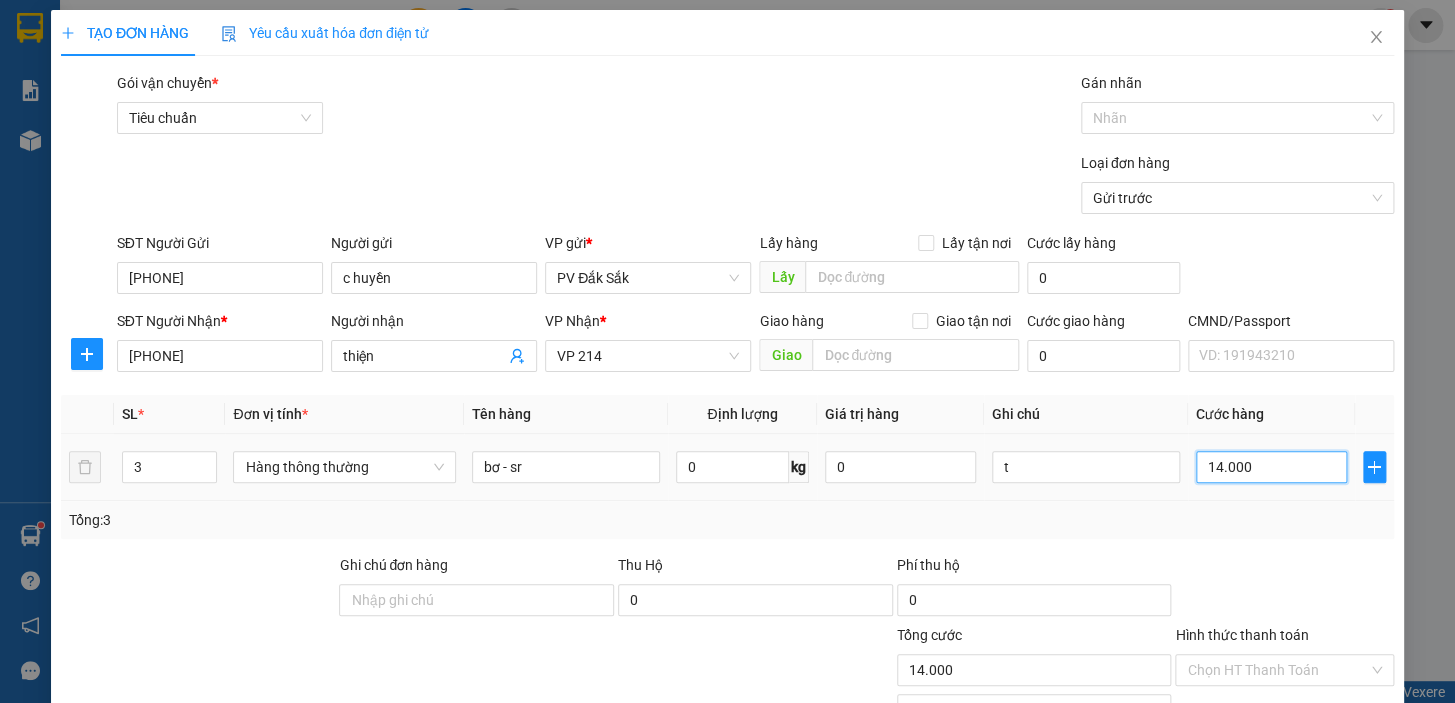 type on "140.000" 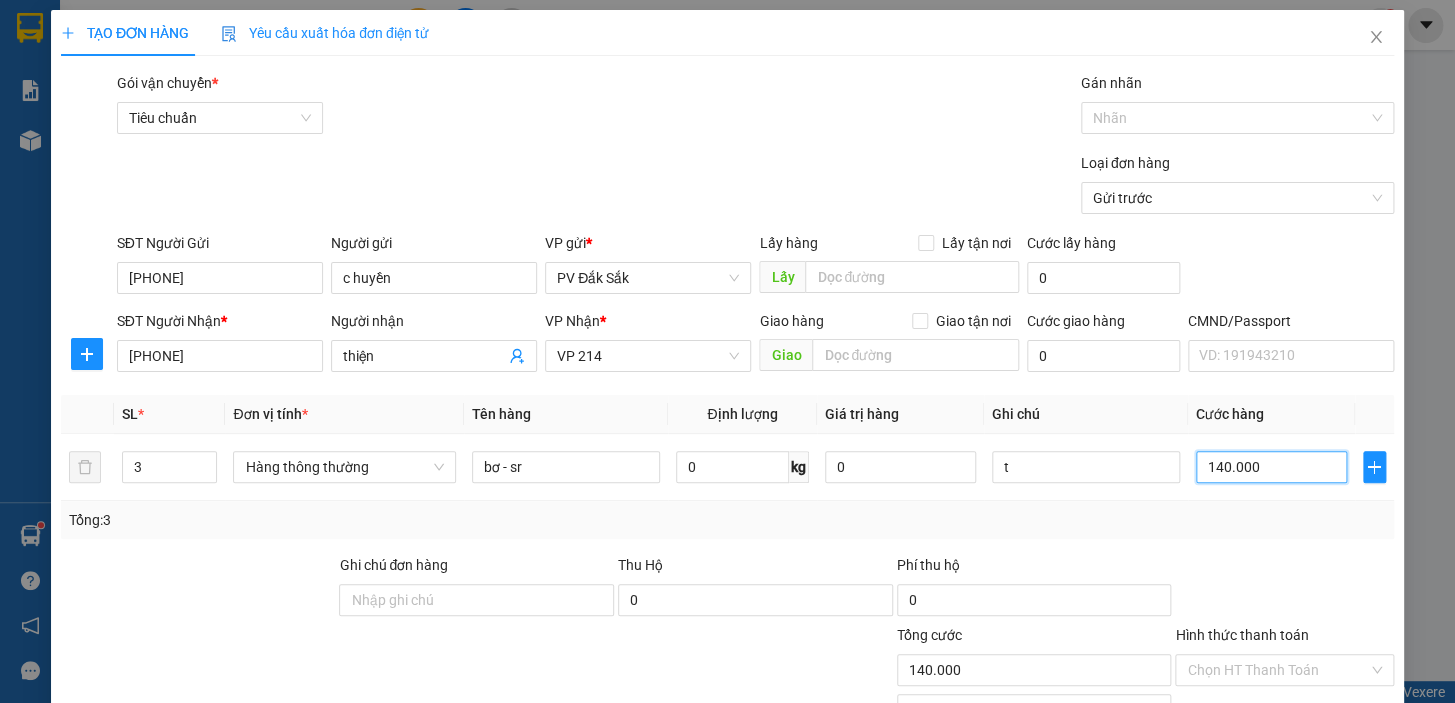 scroll, scrollTop: 181, scrollLeft: 0, axis: vertical 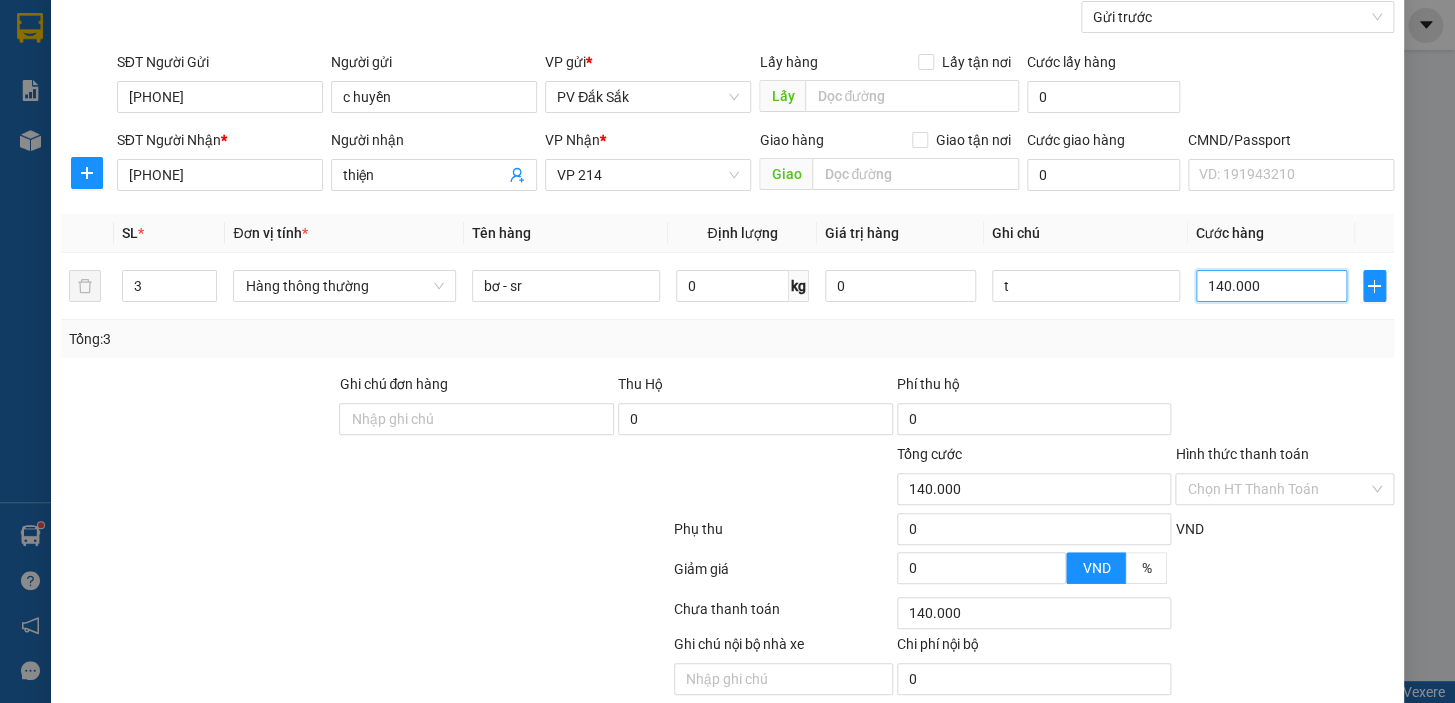 type on "140.000" 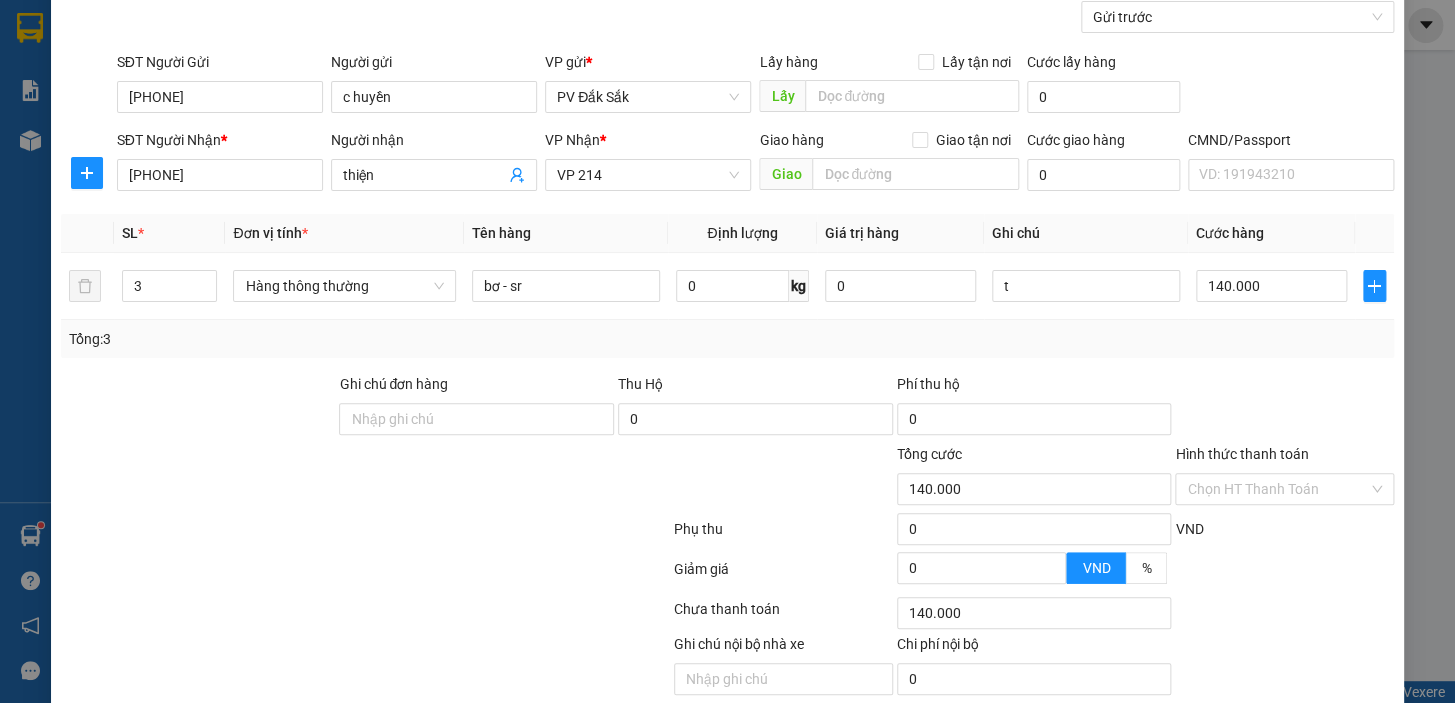 click on "Hình thức thanh toán" at bounding box center (1241, 454) 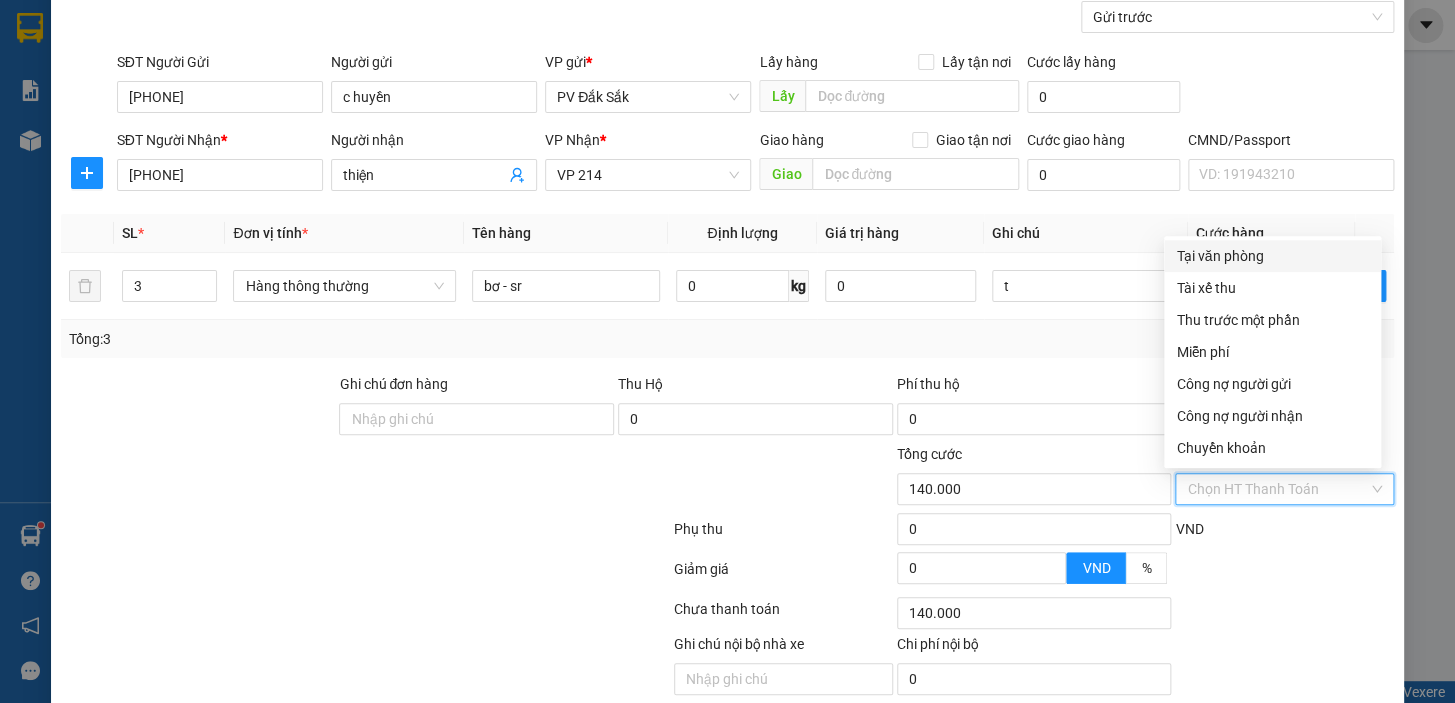 click on "Tại văn phòng" at bounding box center [1272, 256] 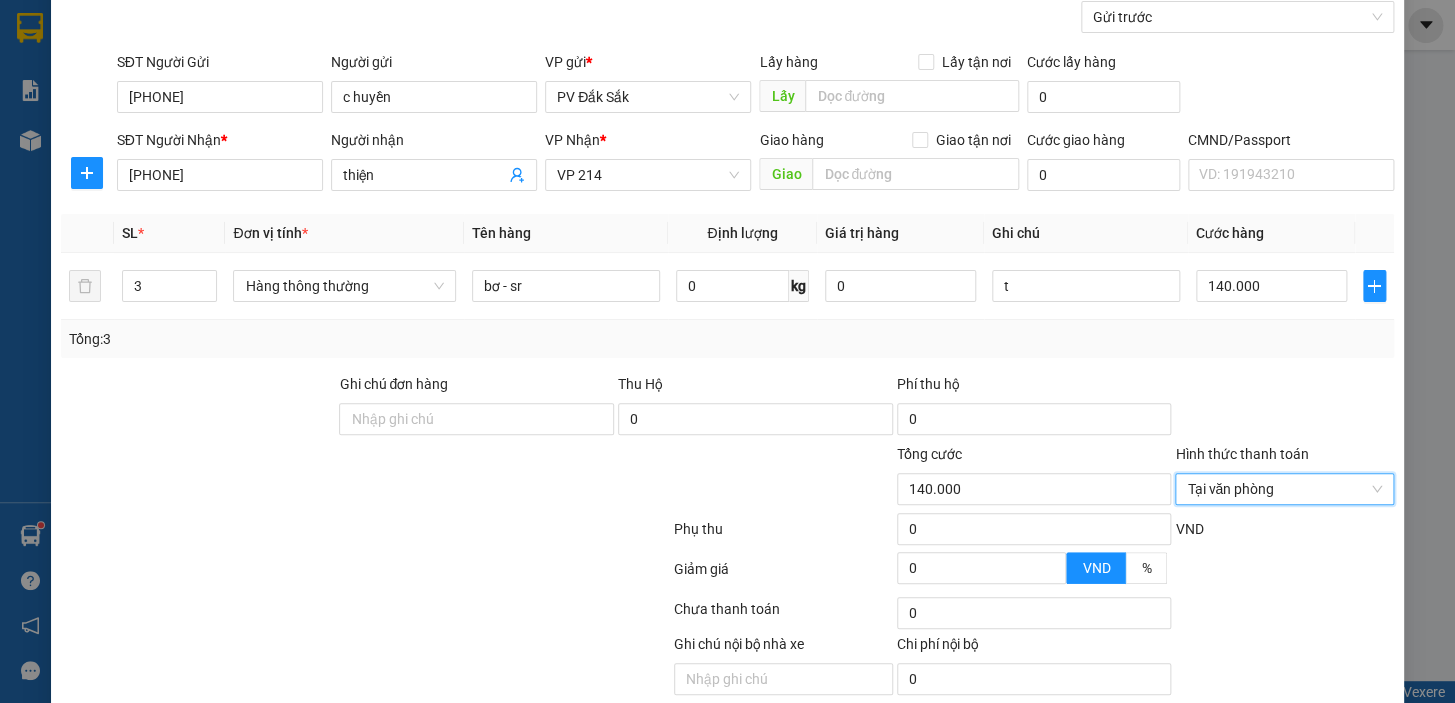 scroll, scrollTop: 258, scrollLeft: 0, axis: vertical 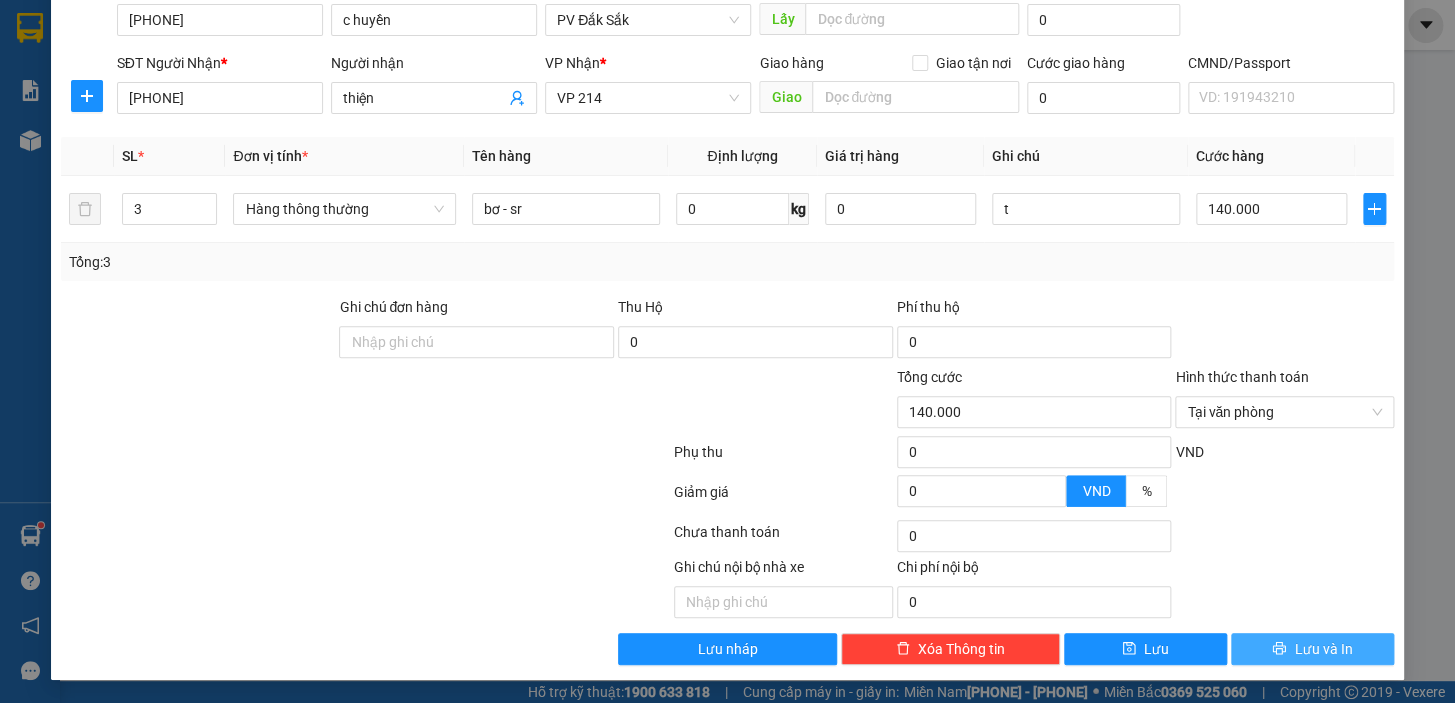 click on "Lưu và In" at bounding box center (1323, 649) 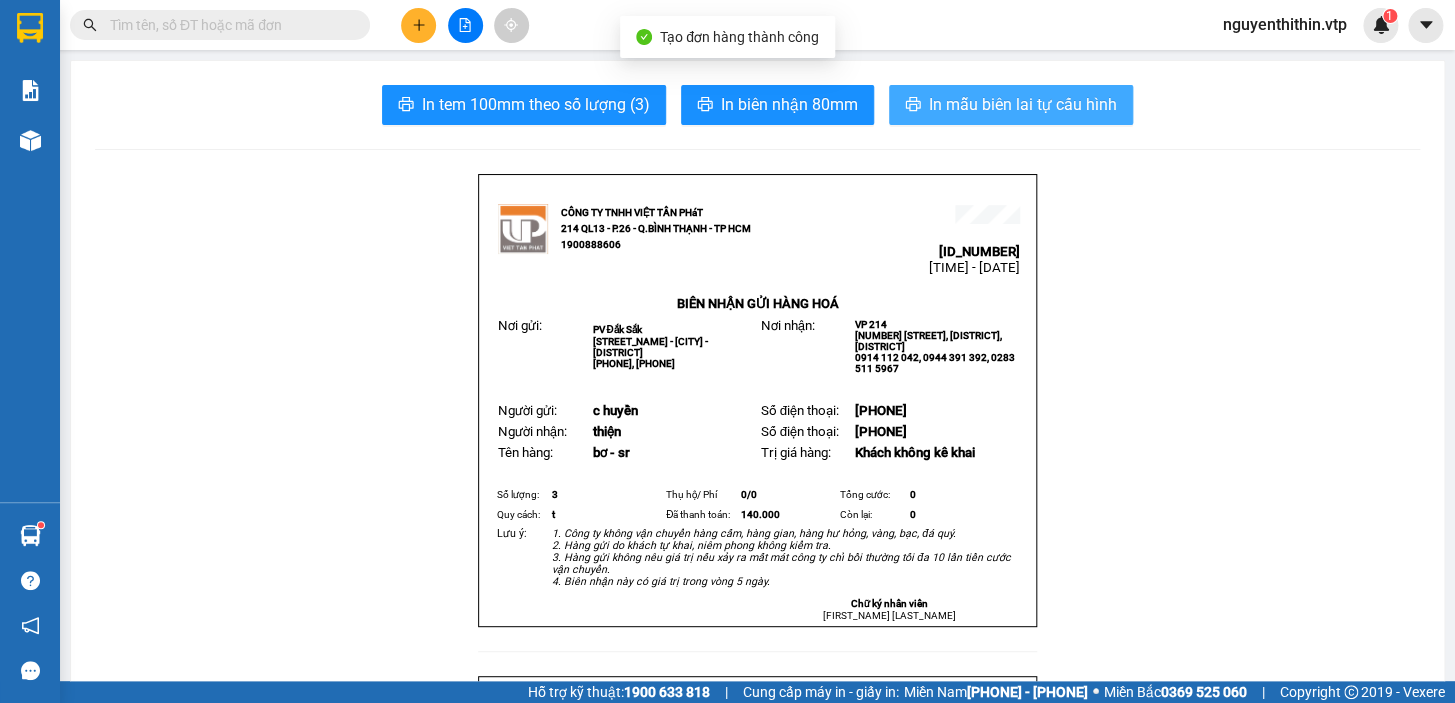 click on "In mẫu biên lai tự cấu hình" at bounding box center [1023, 104] 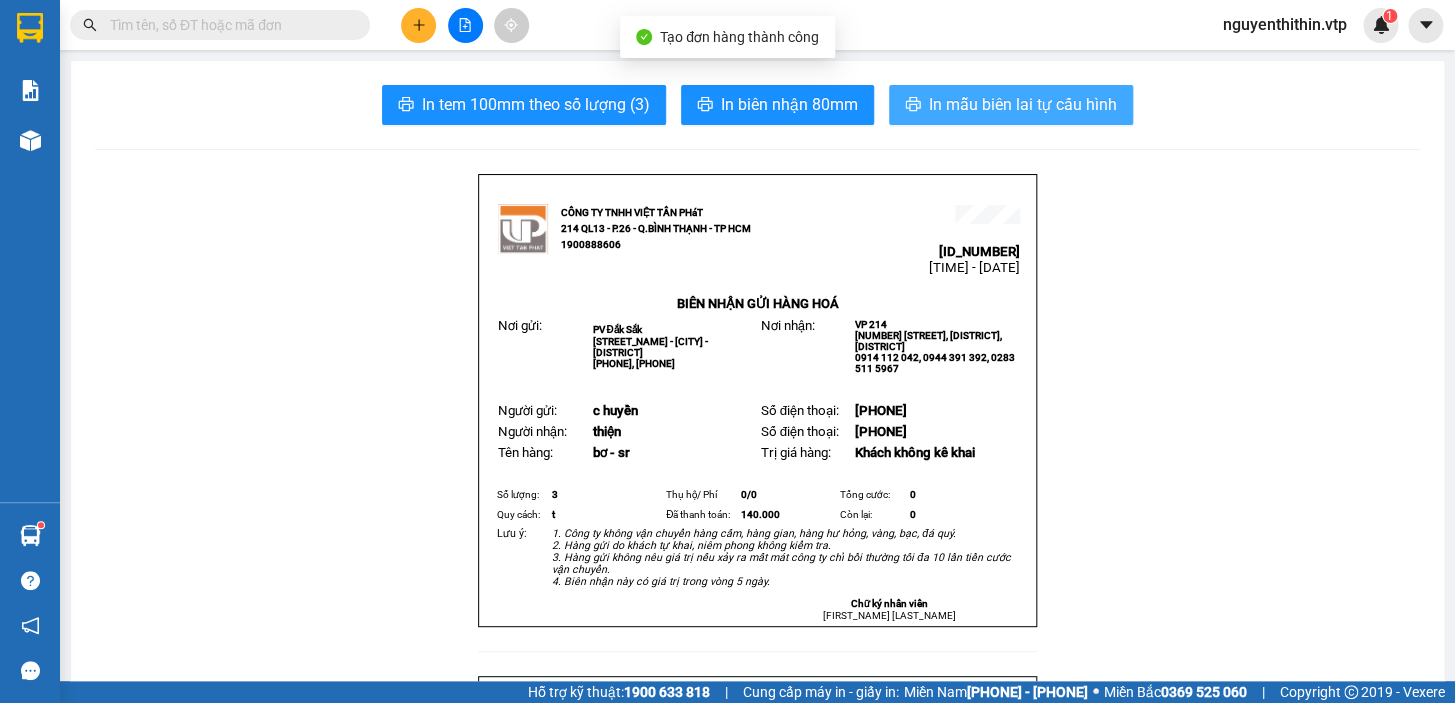 scroll, scrollTop: 0, scrollLeft: 0, axis: both 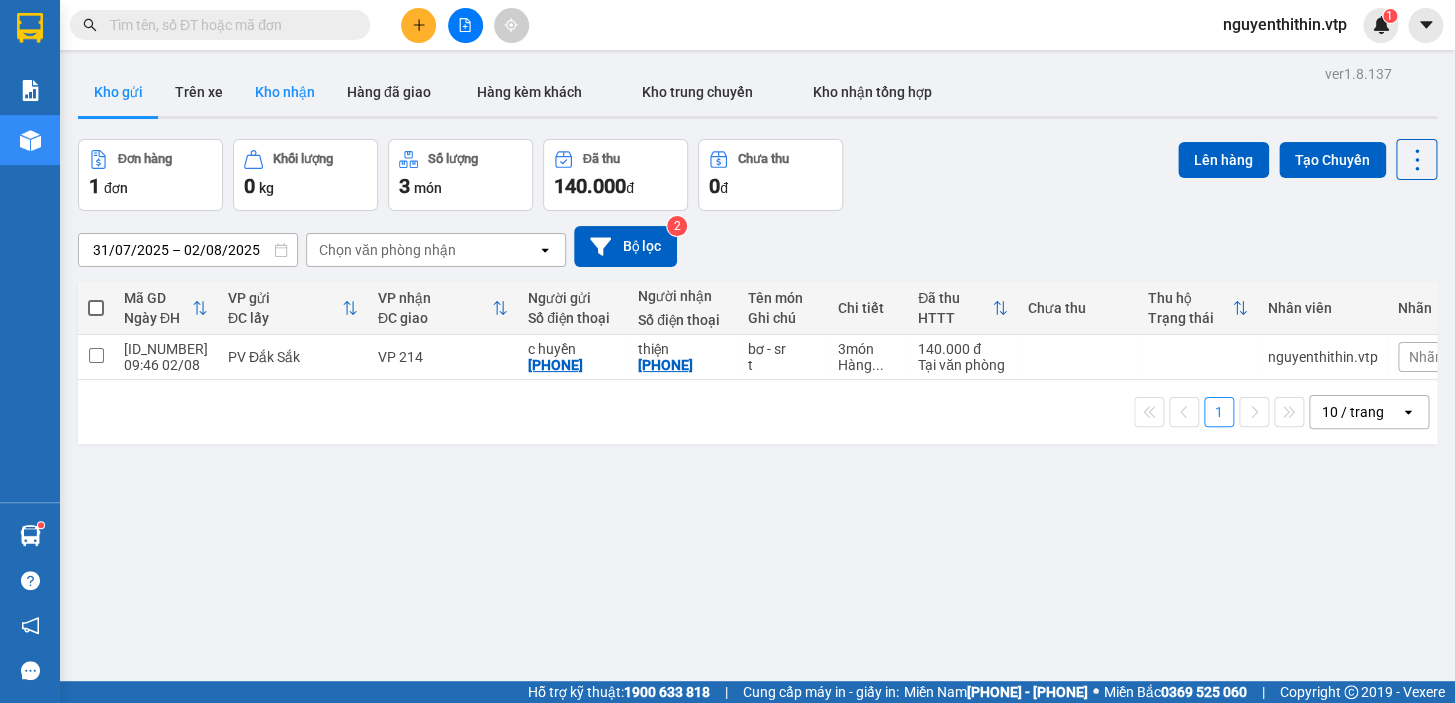 click on "Kho nhận" at bounding box center [285, 92] 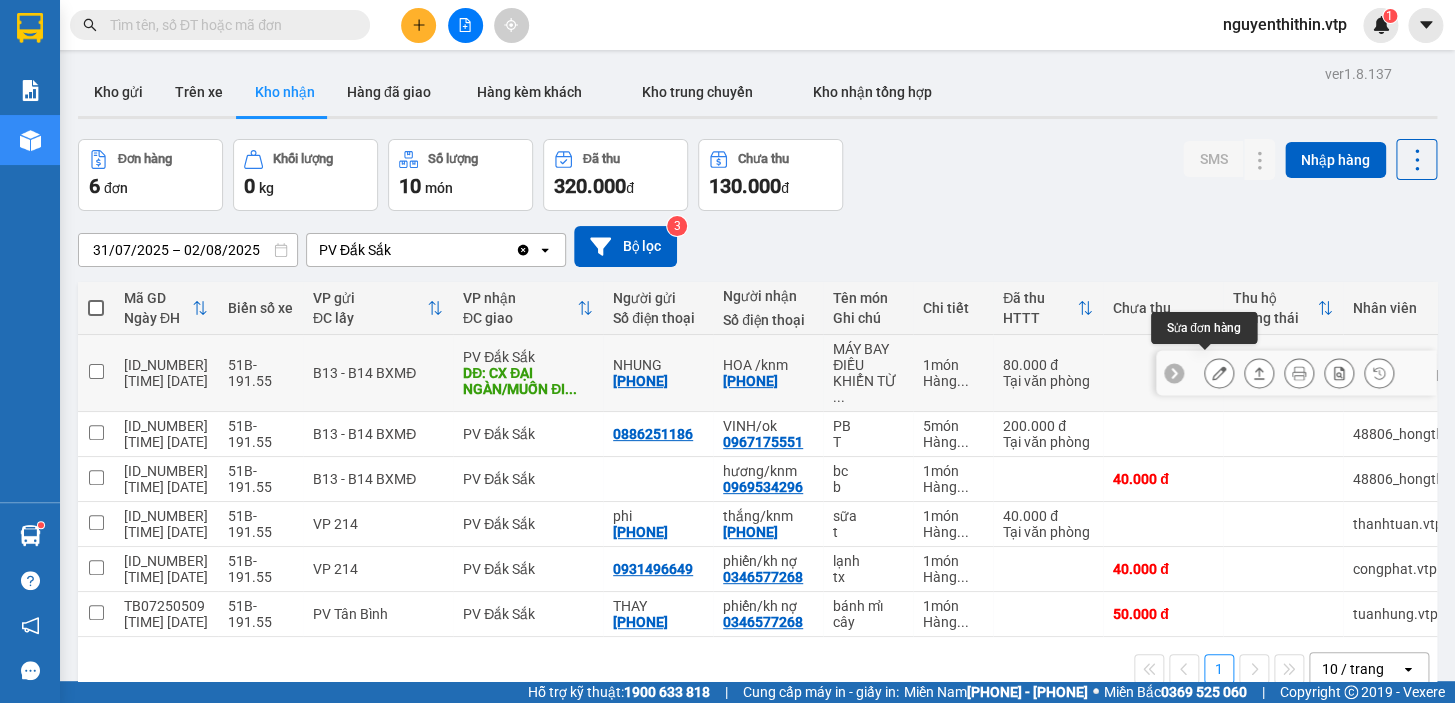 click 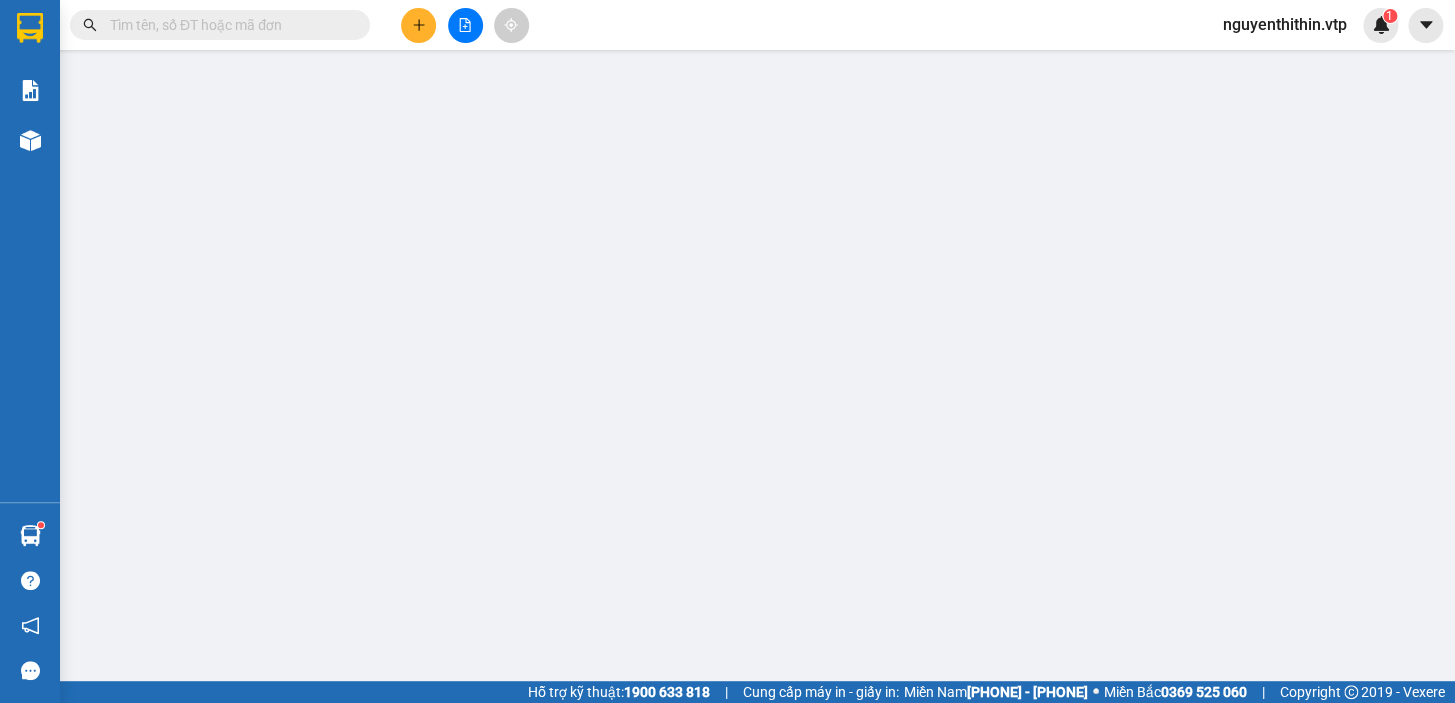 type on "[PHONE]" 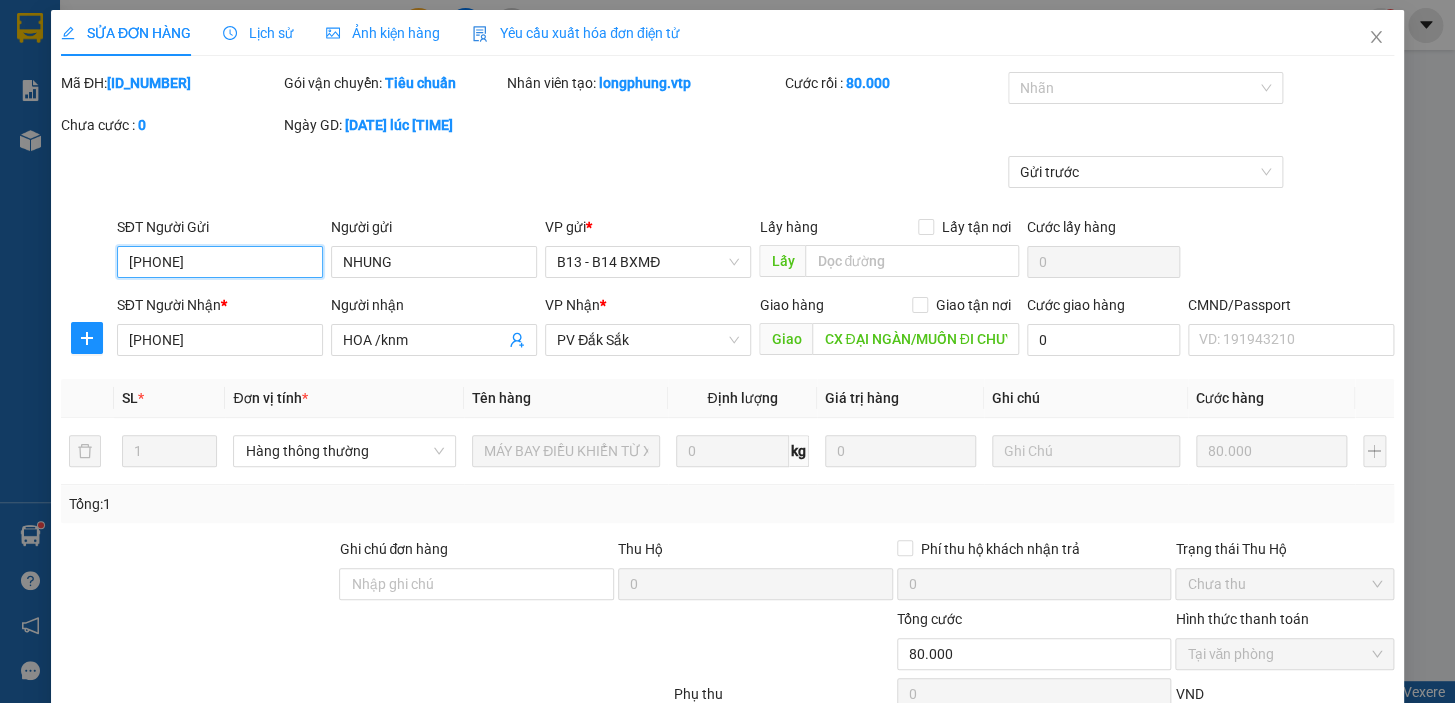 type on "4.000" 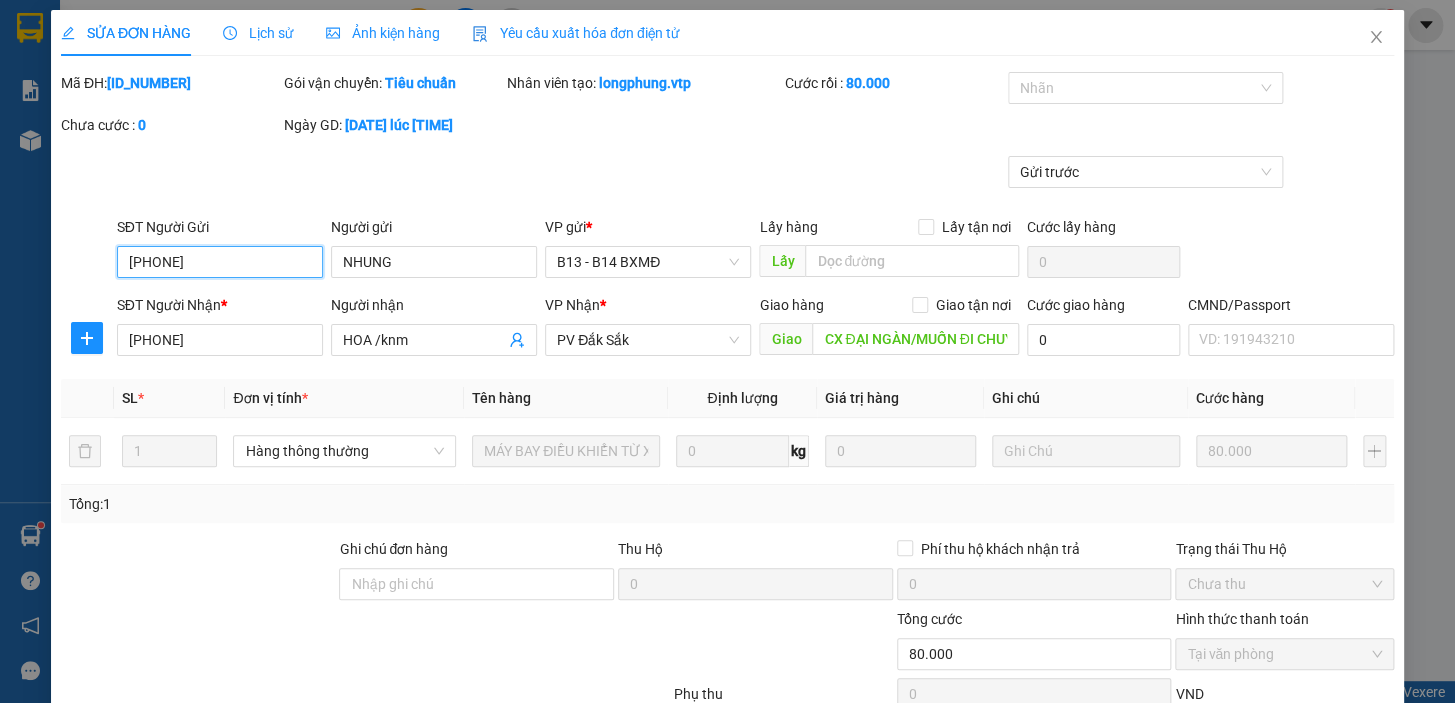 scroll, scrollTop: 242, scrollLeft: 0, axis: vertical 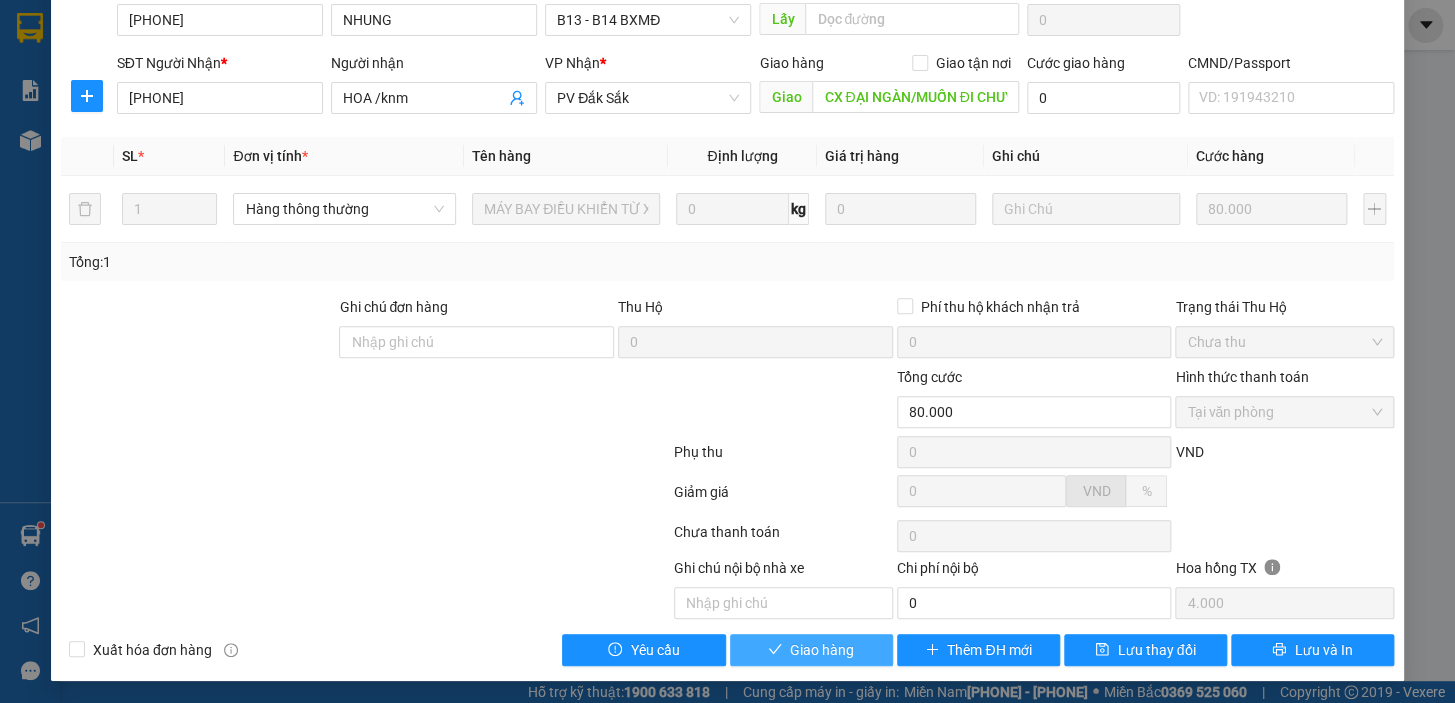 click on "Giao hàng" at bounding box center [822, 650] 